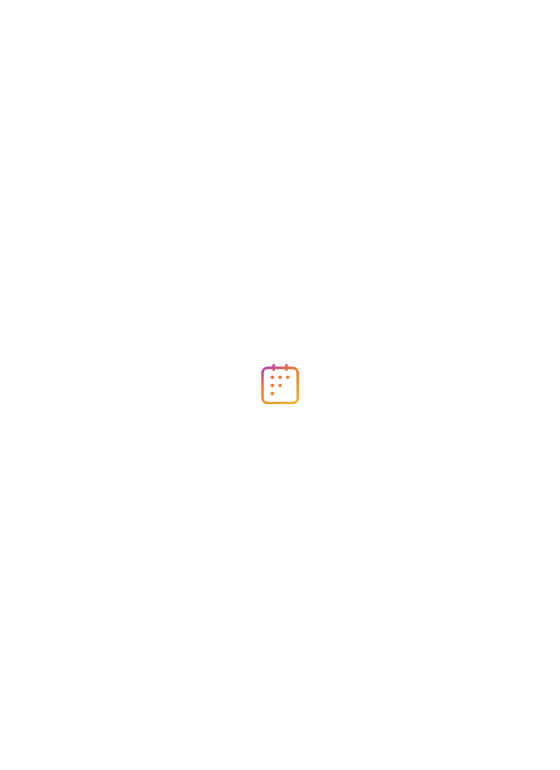 scroll, scrollTop: 0, scrollLeft: 0, axis: both 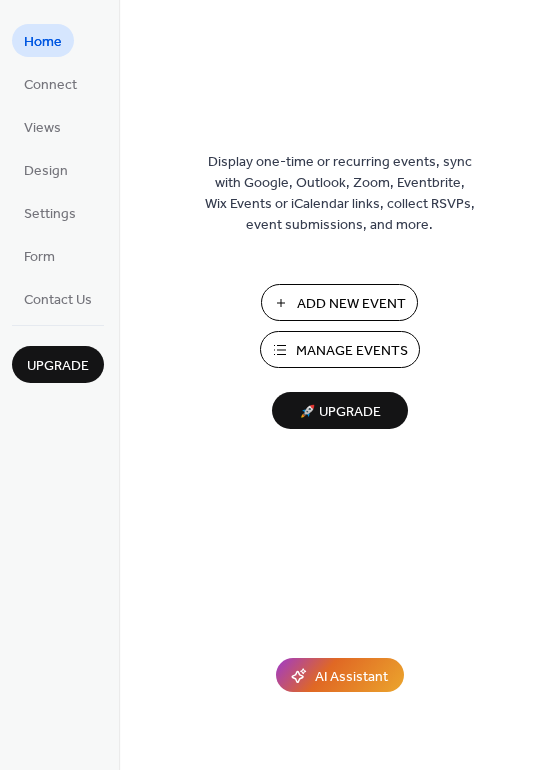click on "Manage Events" at bounding box center (352, 351) 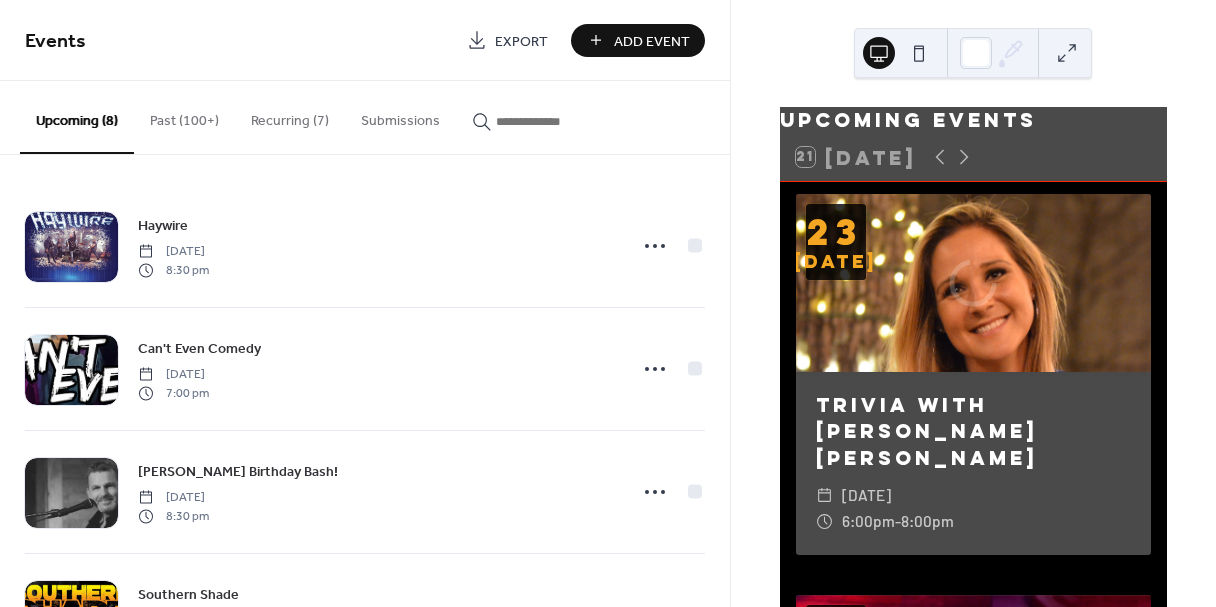 scroll, scrollTop: 0, scrollLeft: 0, axis: both 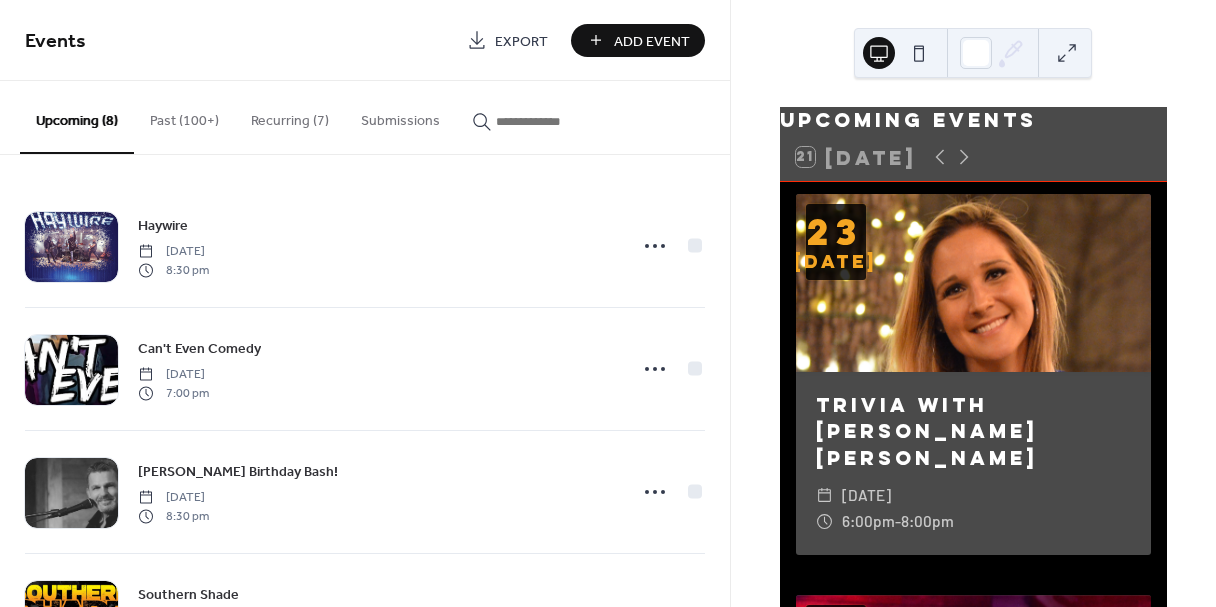 click on "Add Event" at bounding box center [652, 41] 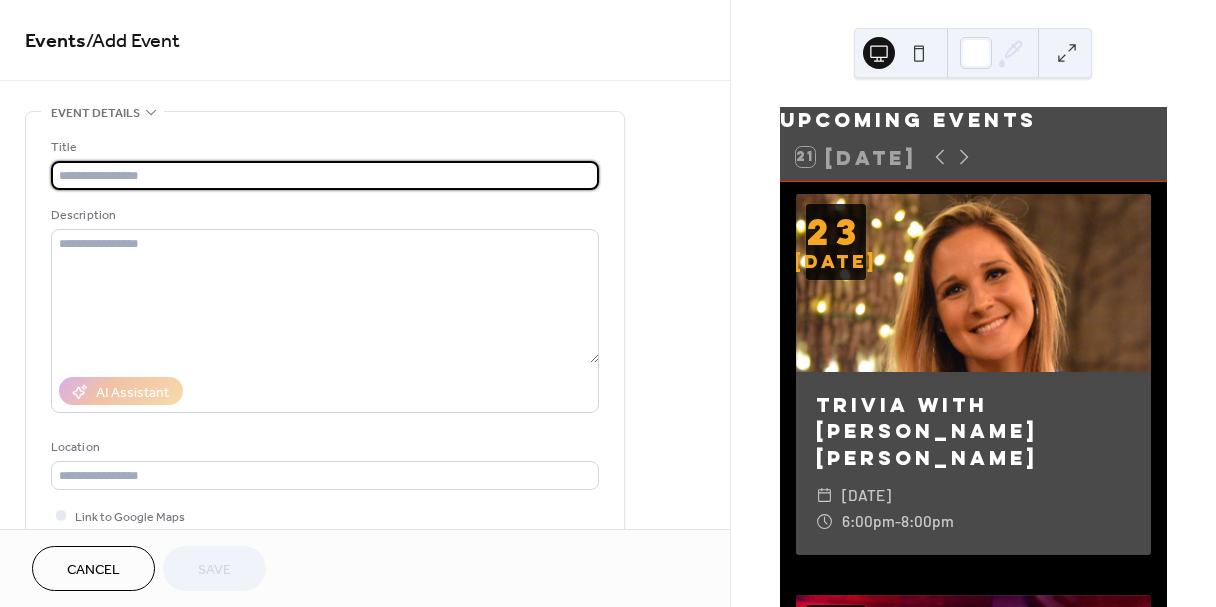 click at bounding box center [325, 175] 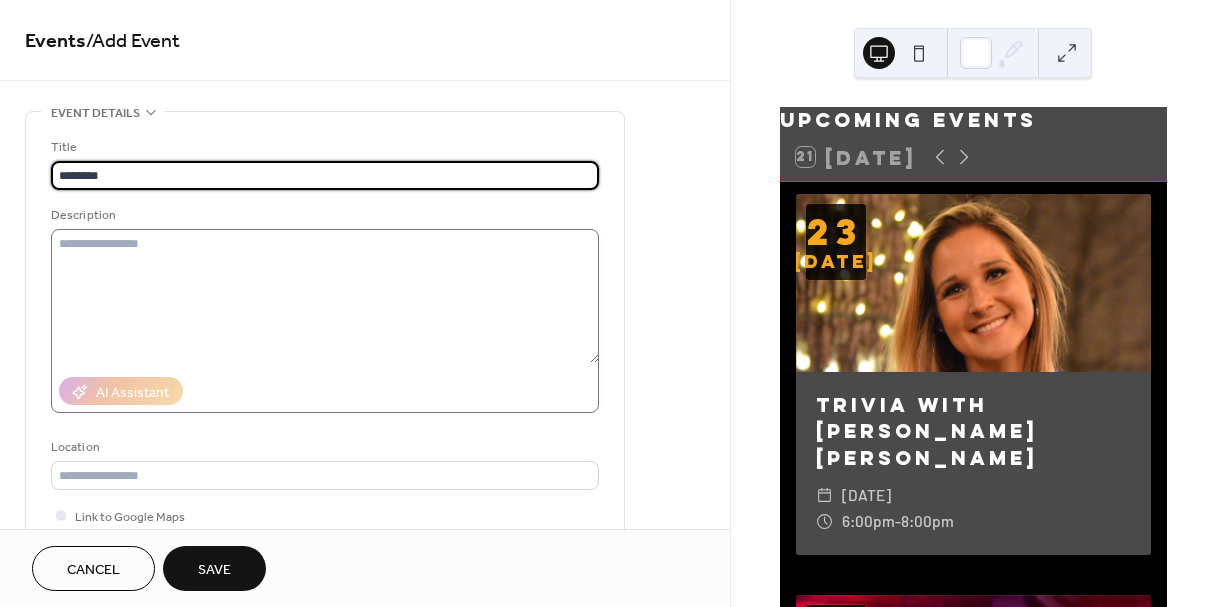 type on "********" 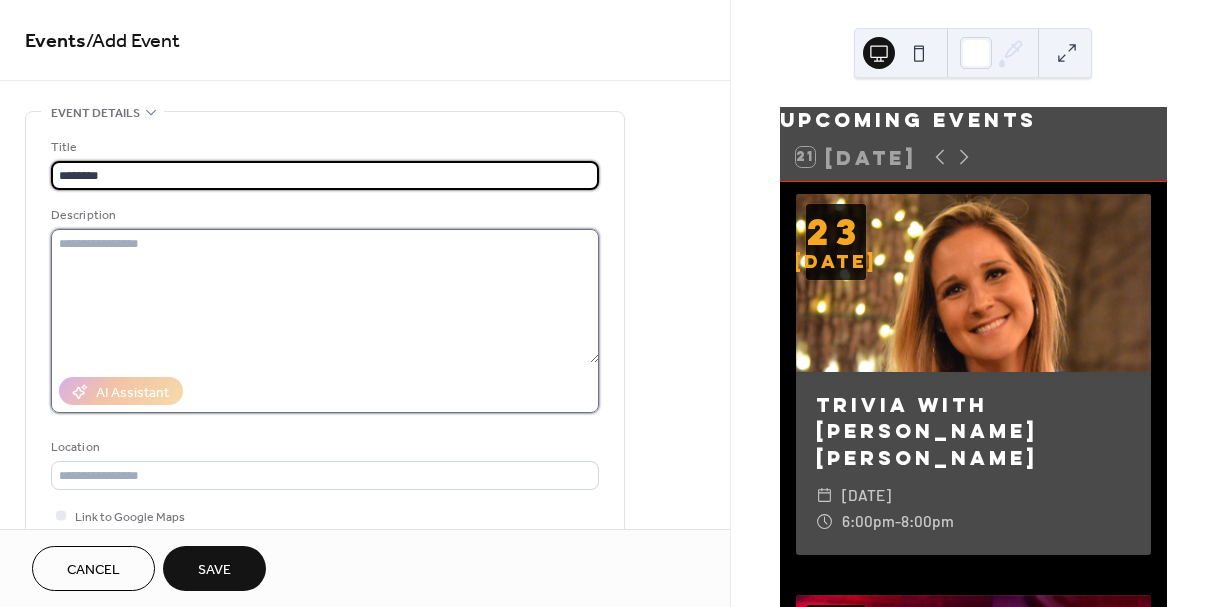 click at bounding box center [325, 296] 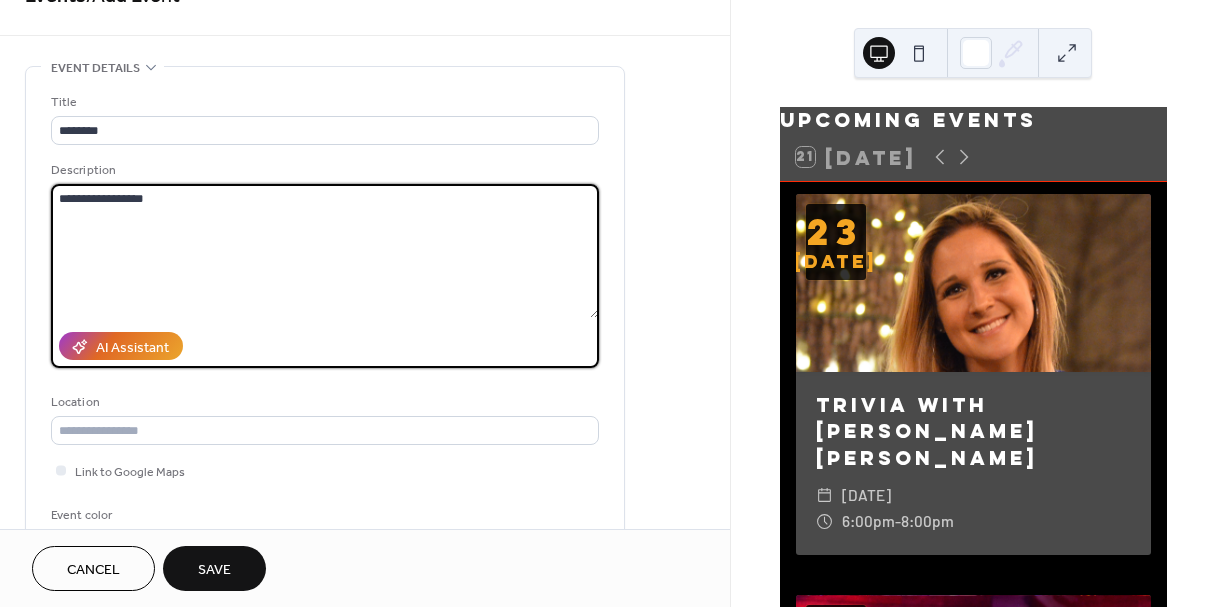 scroll, scrollTop: 99, scrollLeft: 0, axis: vertical 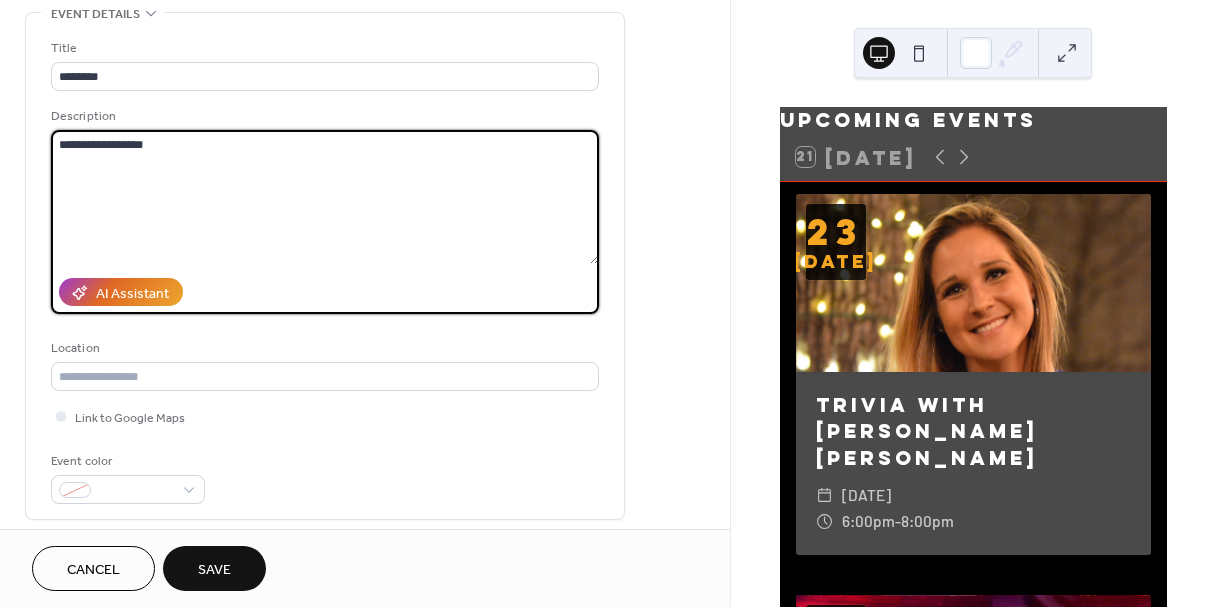 drag, startPoint x: 73, startPoint y: 147, endPoint x: 52, endPoint y: 147, distance: 21 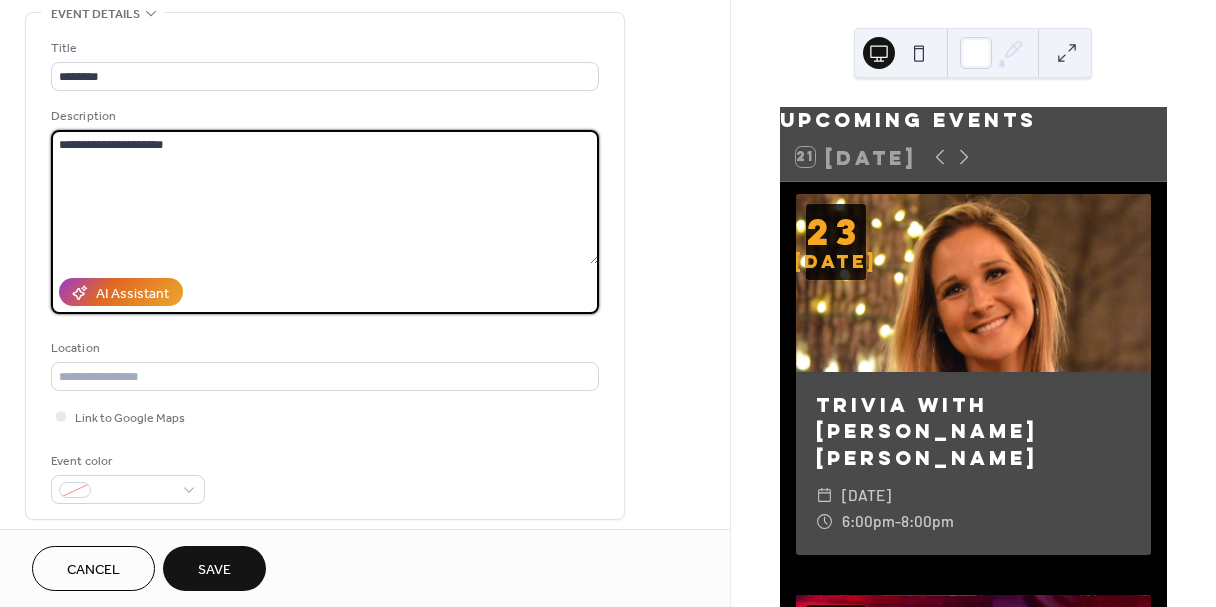 type on "**********" 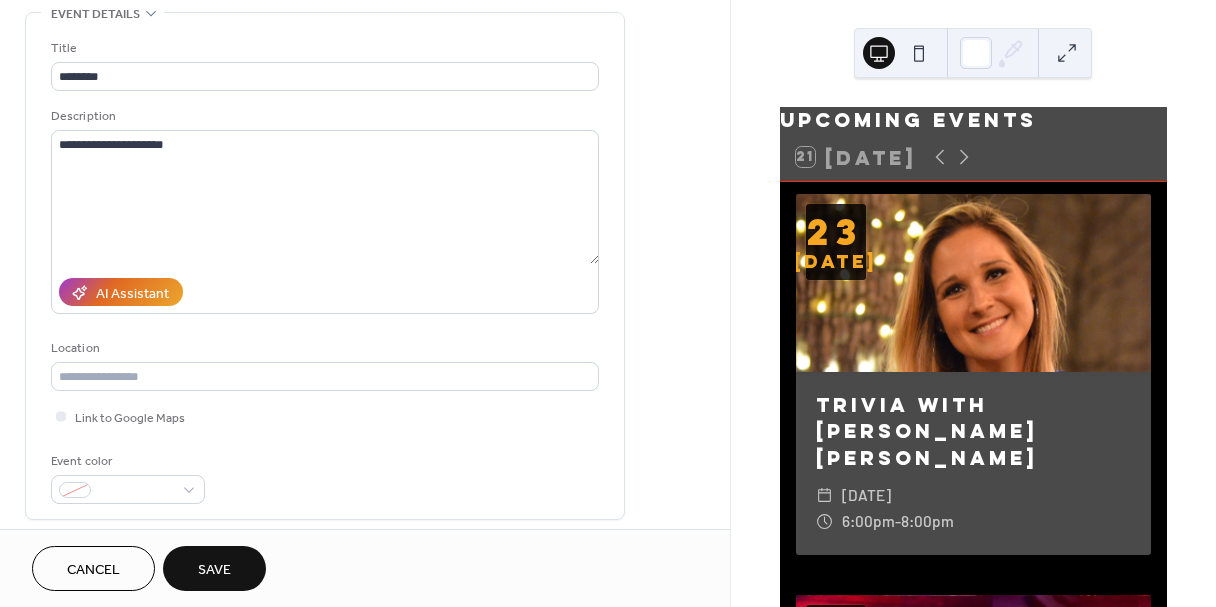 click on "**********" at bounding box center [325, 271] 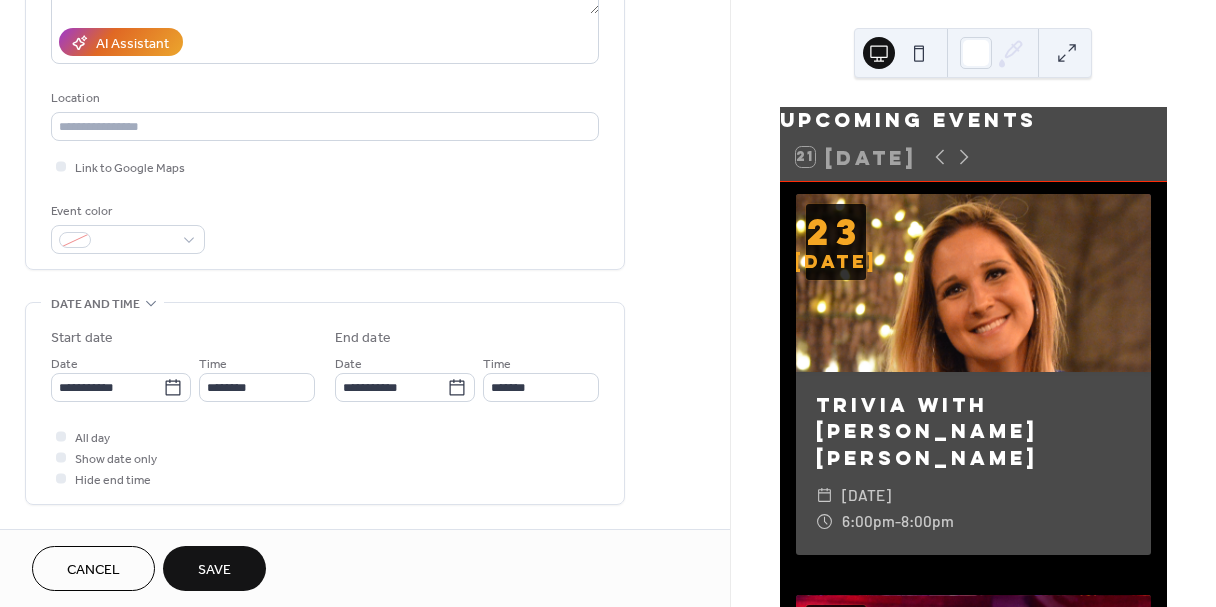 scroll, scrollTop: 396, scrollLeft: 0, axis: vertical 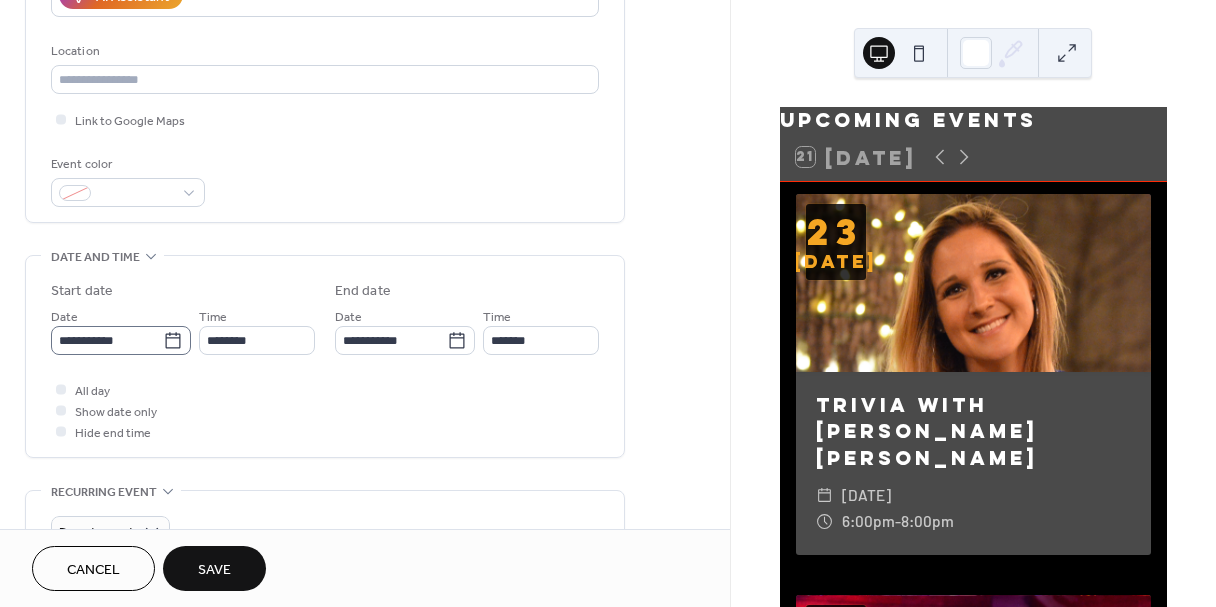 click 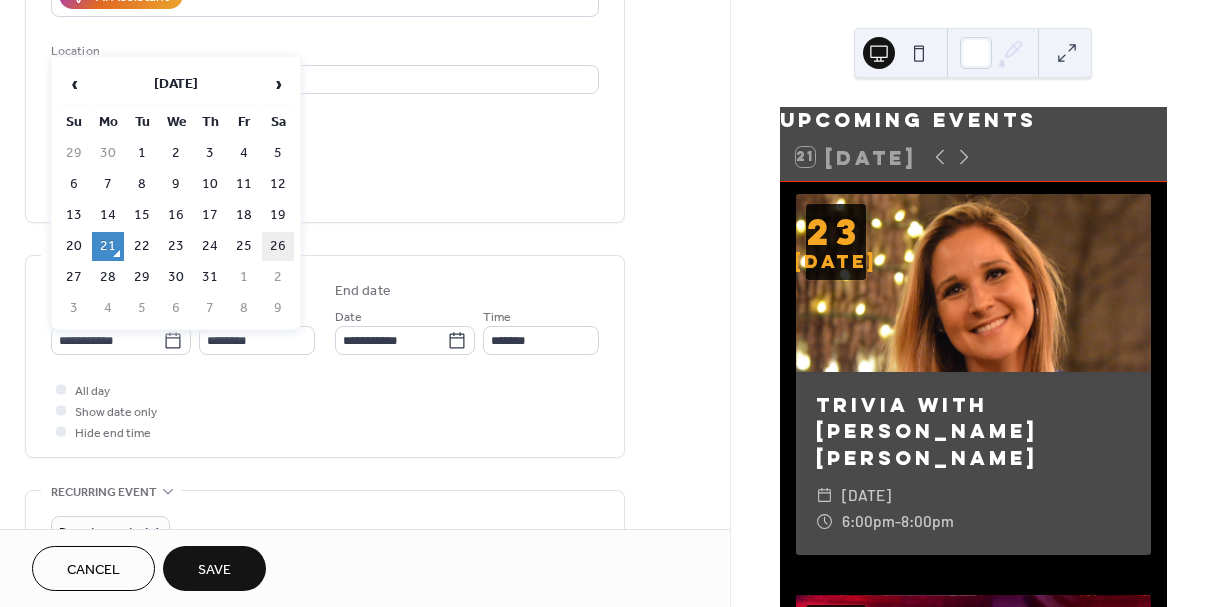 click on "26" at bounding box center (278, 246) 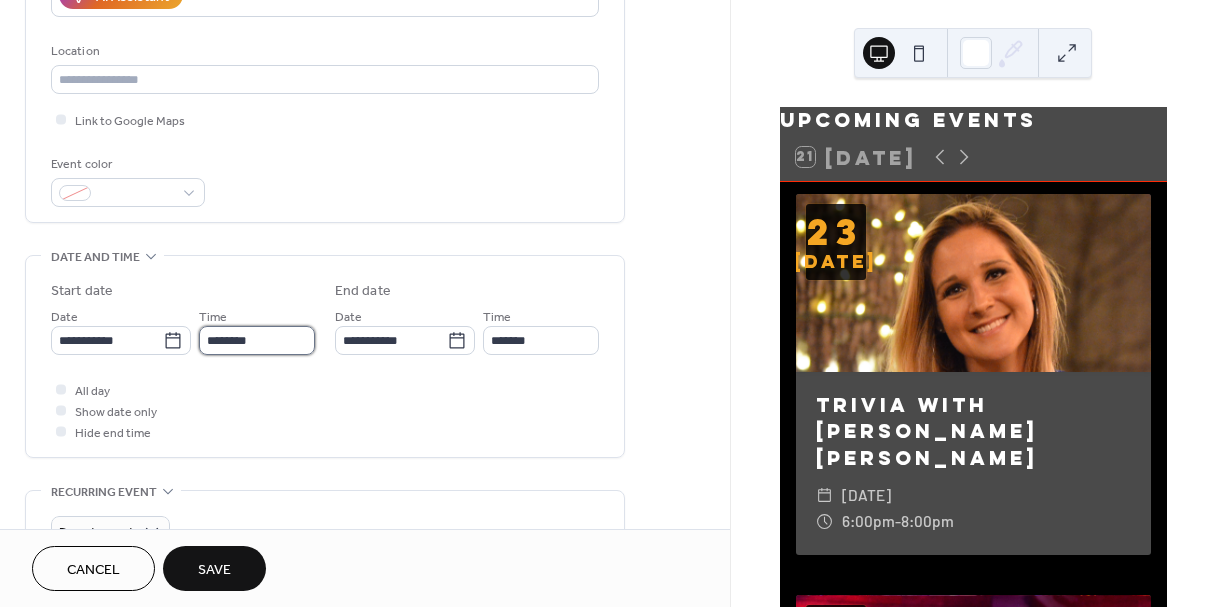 click on "********" at bounding box center [257, 340] 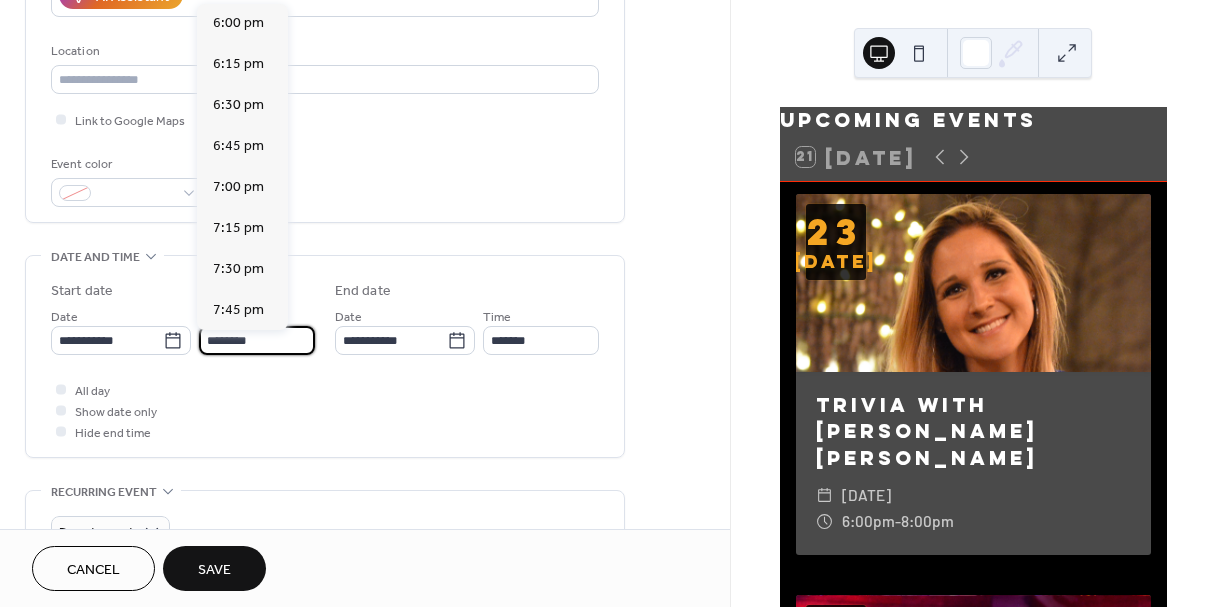 scroll, scrollTop: 2937, scrollLeft: 0, axis: vertical 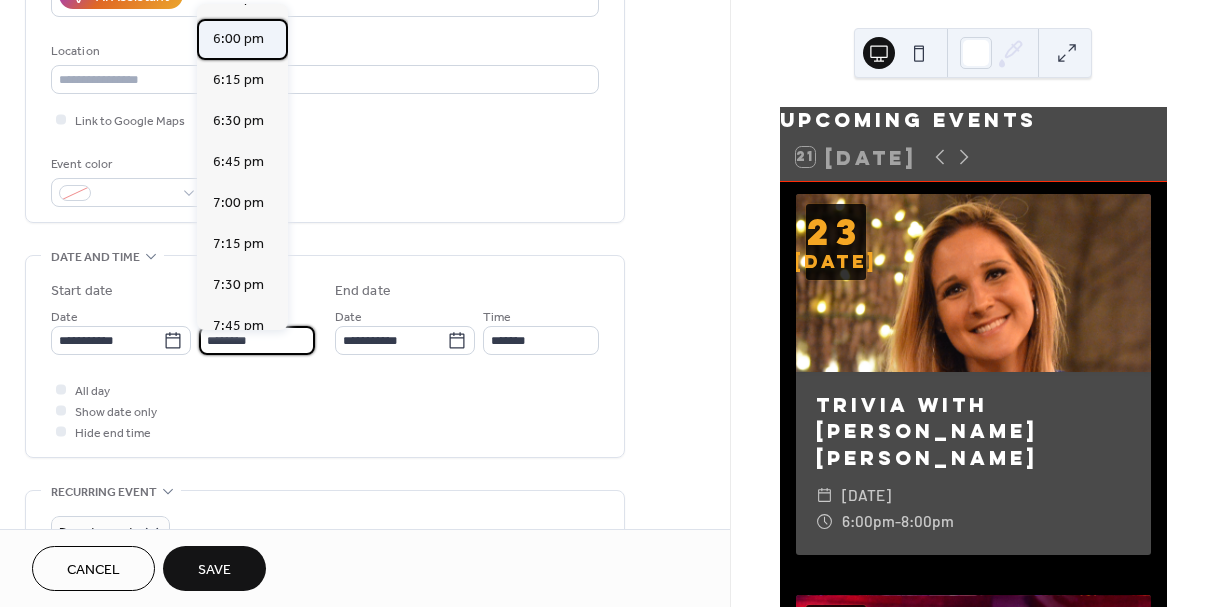 click on "6:00 pm" at bounding box center [238, 39] 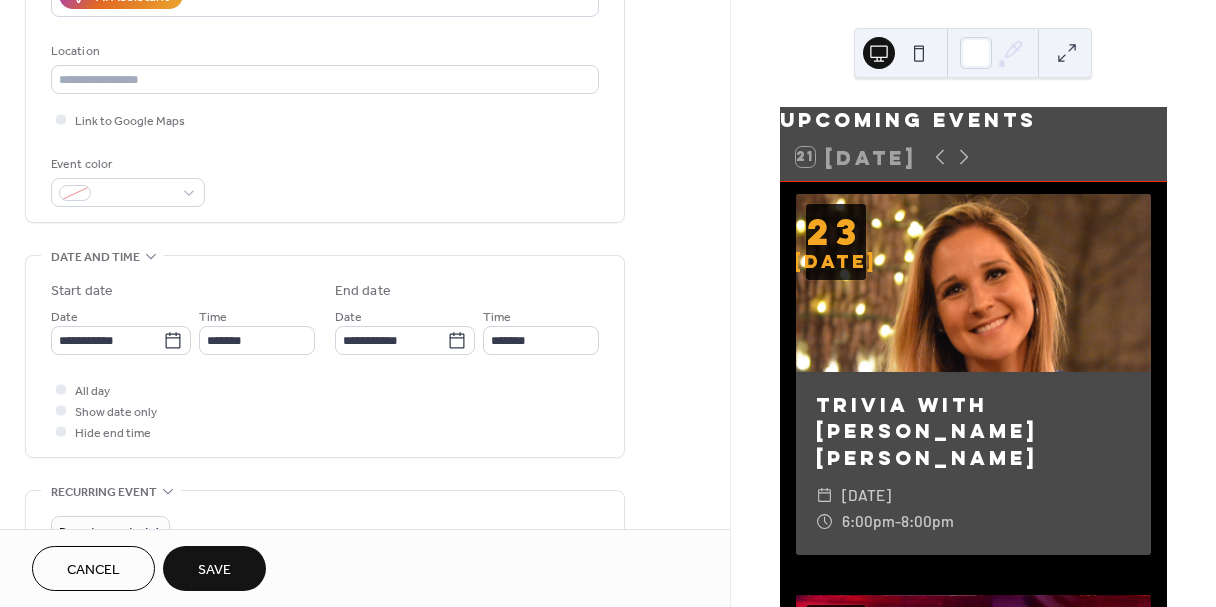 type on "*******" 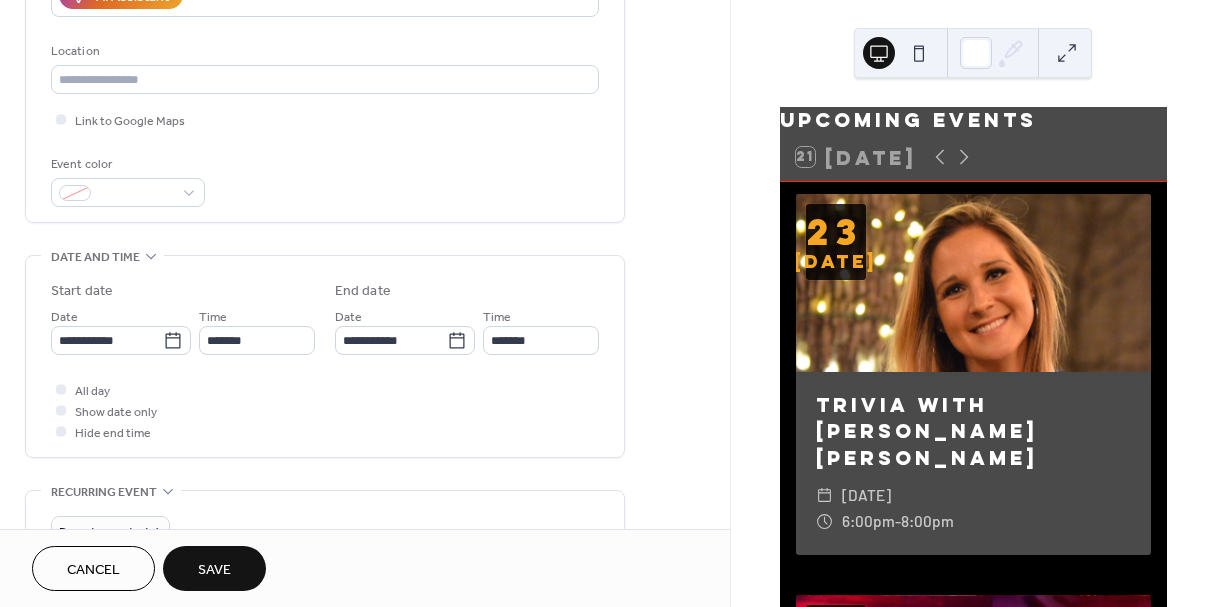 type on "*******" 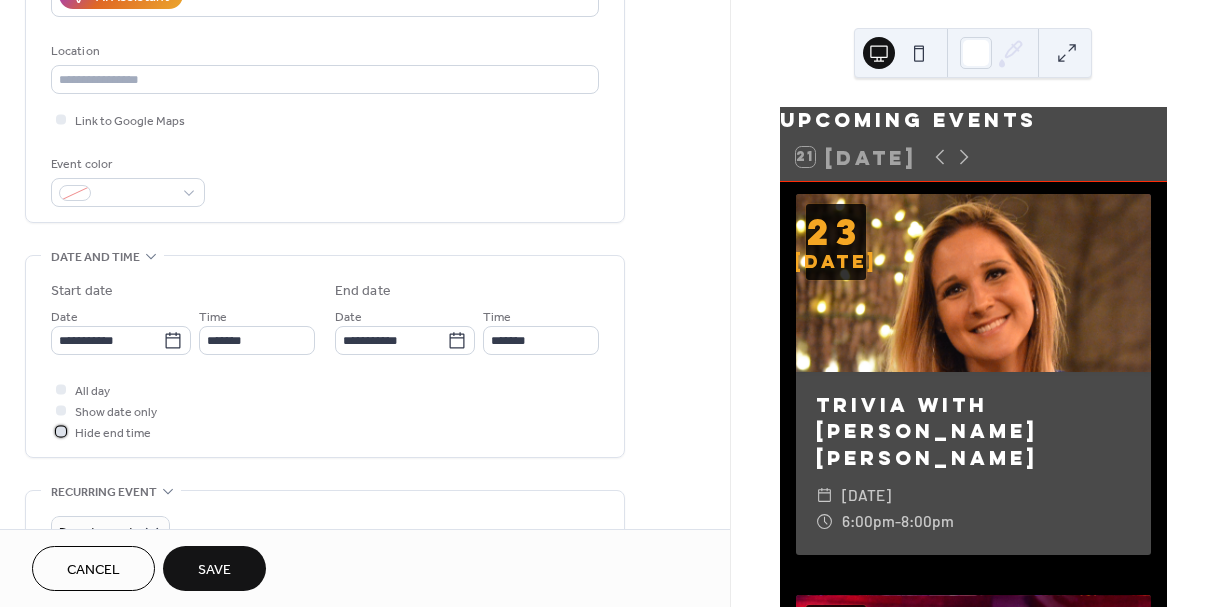 click at bounding box center (61, 431) 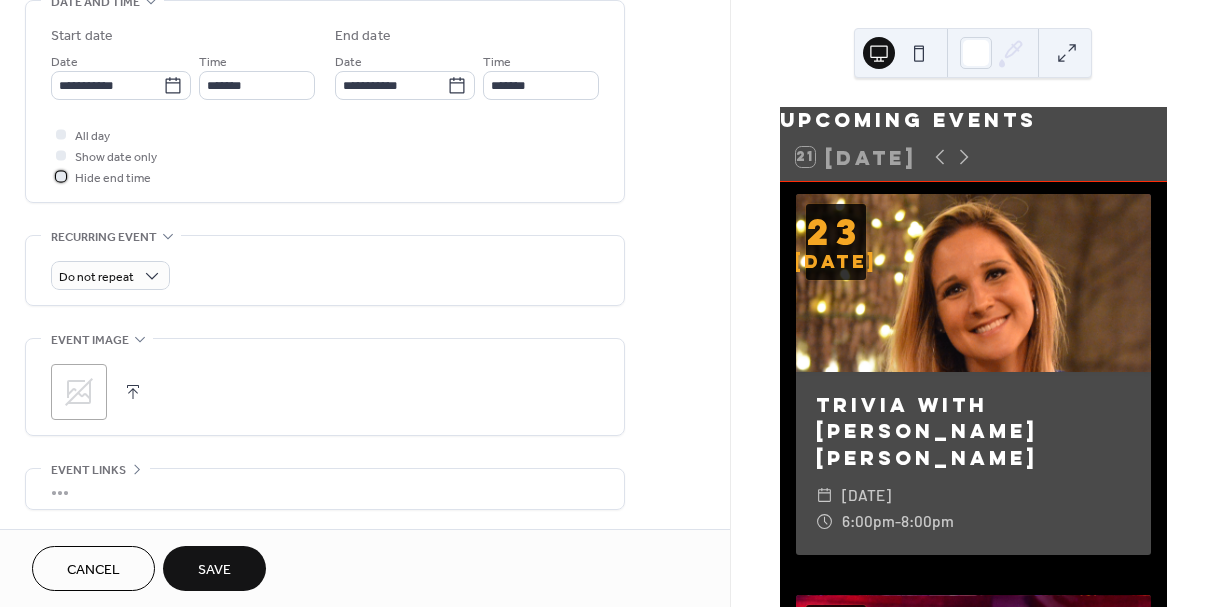 scroll, scrollTop: 656, scrollLeft: 0, axis: vertical 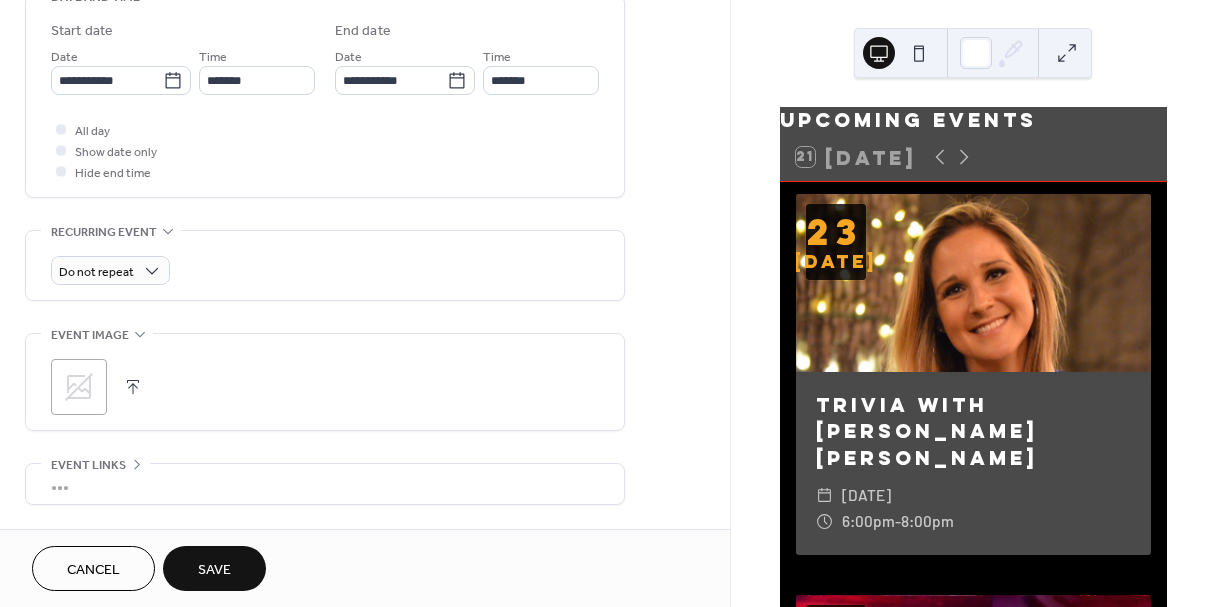 click 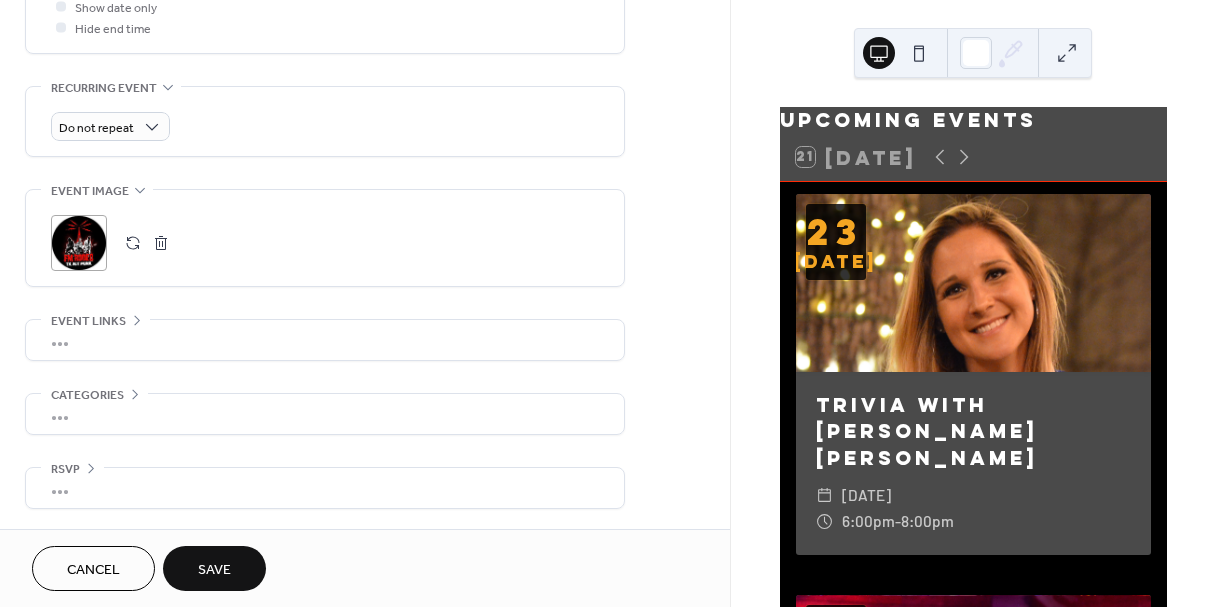scroll, scrollTop: 806, scrollLeft: 0, axis: vertical 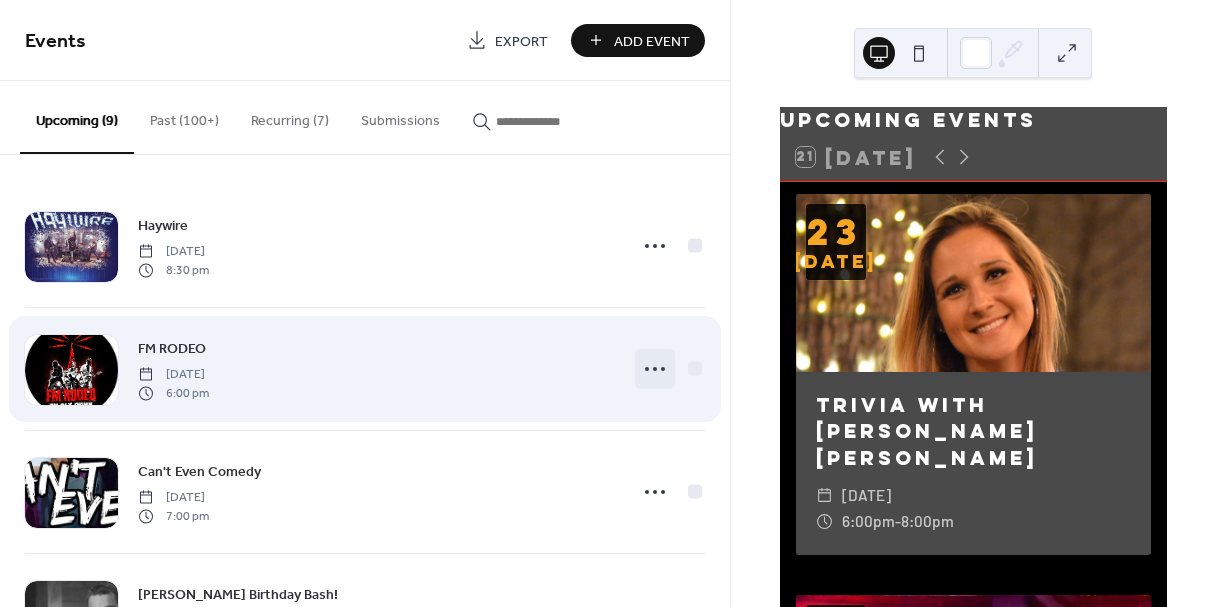 click 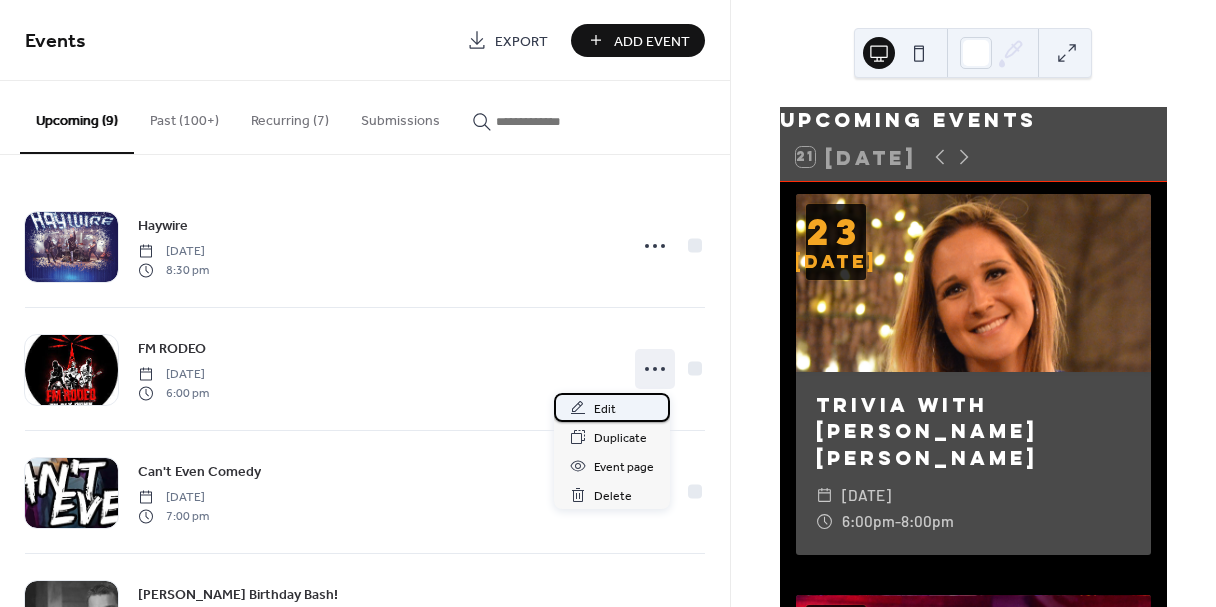 click on "Edit" at bounding box center (605, 409) 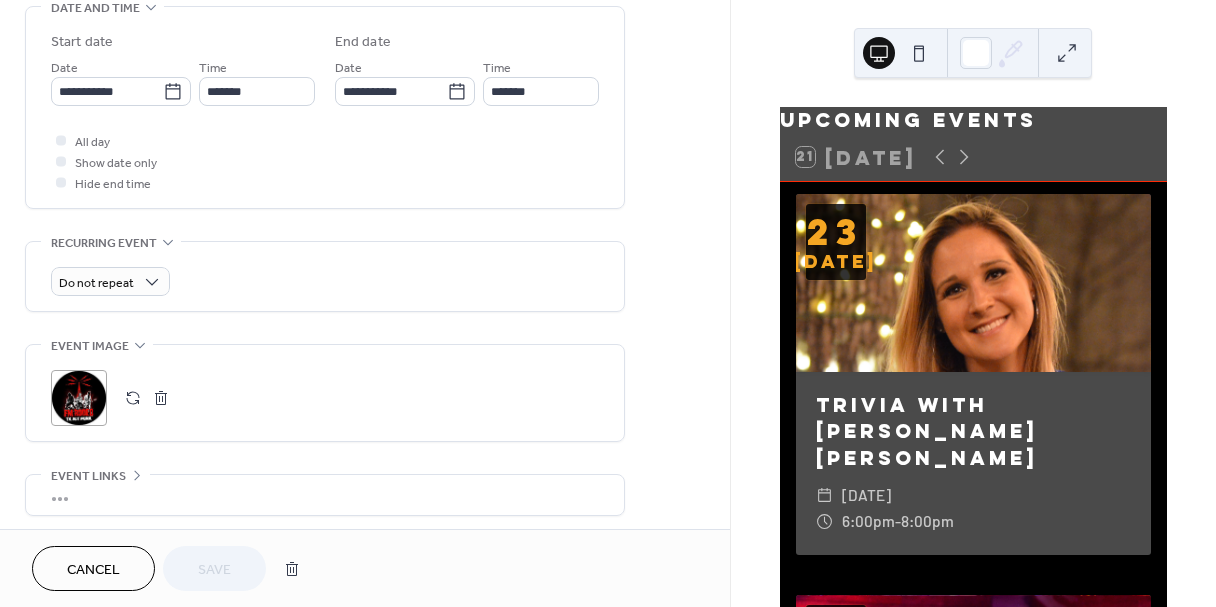 scroll, scrollTop: 646, scrollLeft: 0, axis: vertical 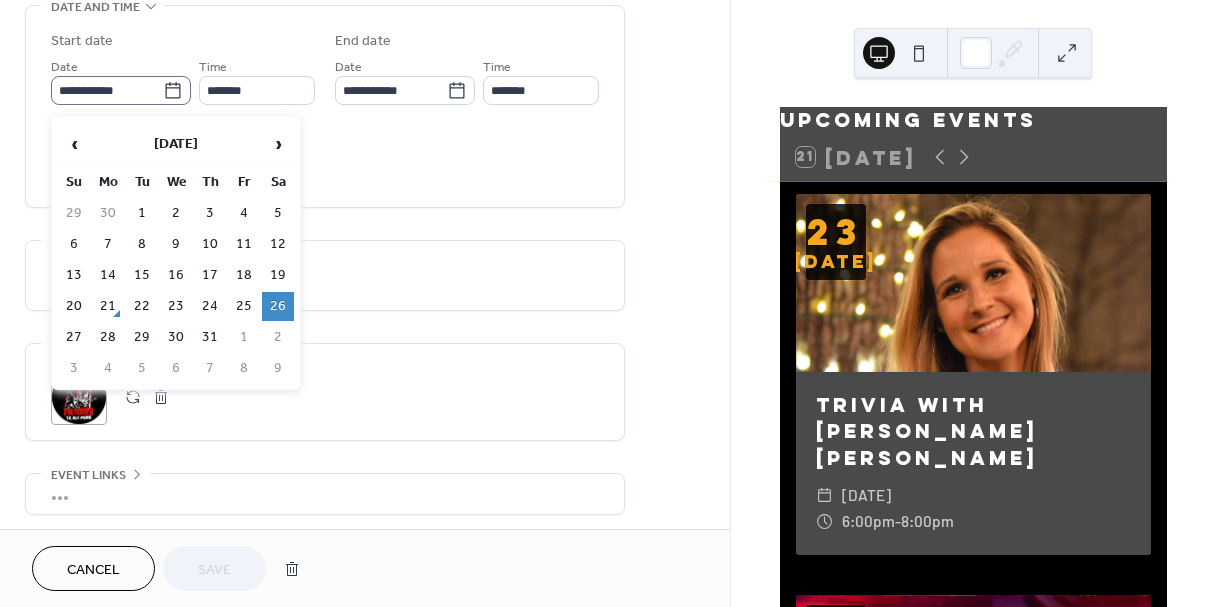 click 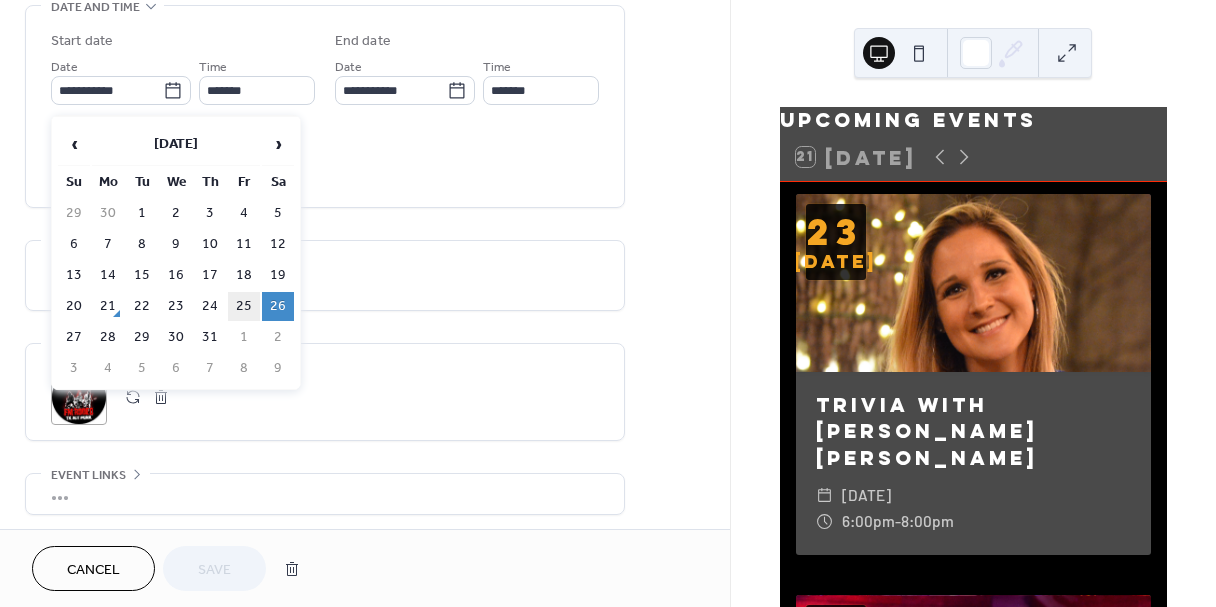 click on "25" at bounding box center (244, 306) 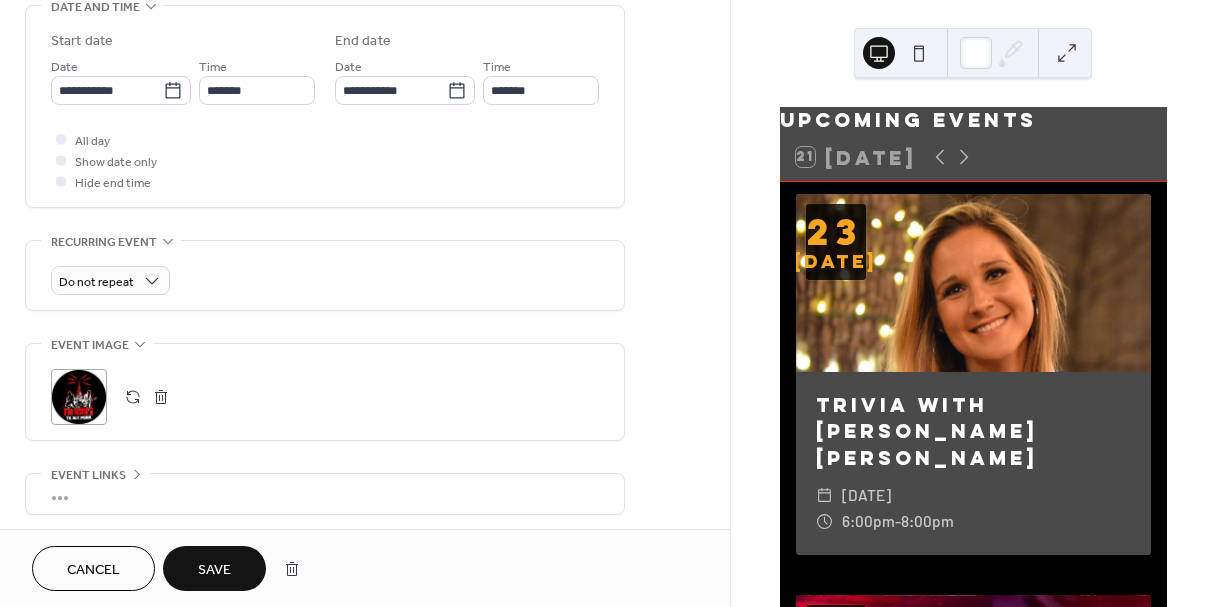 click on "Save" at bounding box center [214, 570] 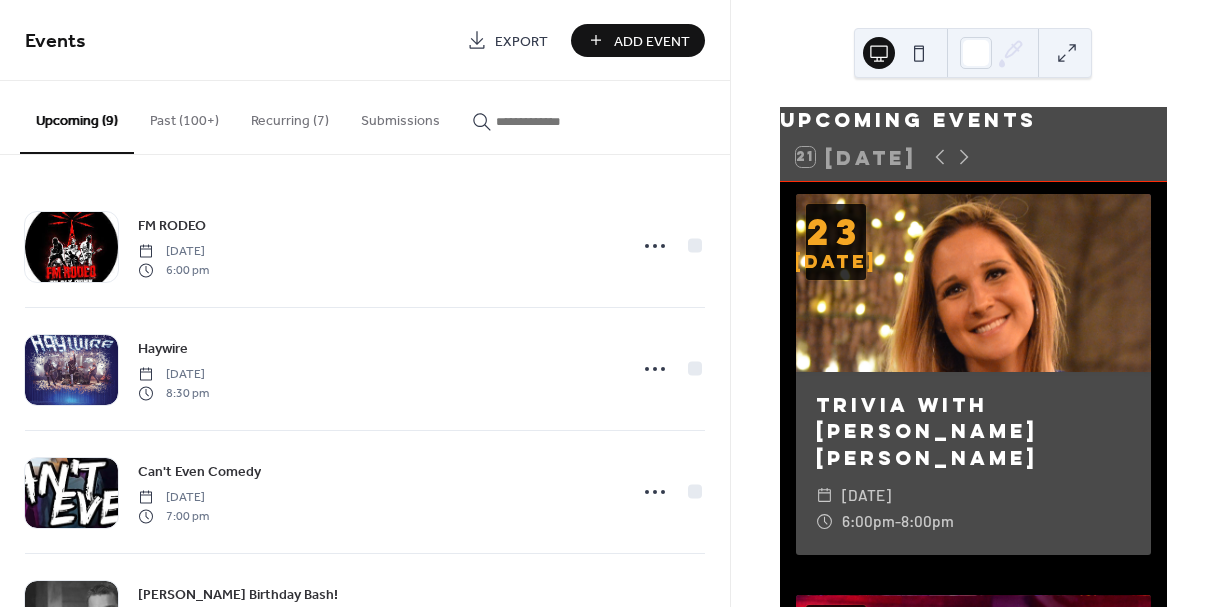 click on "Add Event" at bounding box center [652, 41] 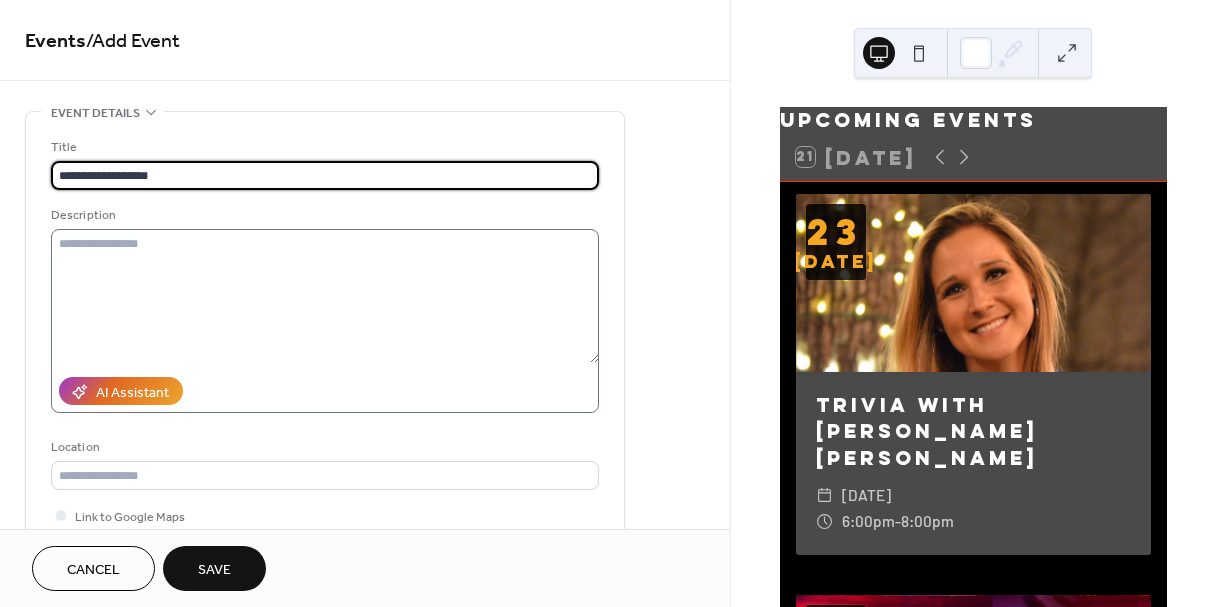 type on "**********" 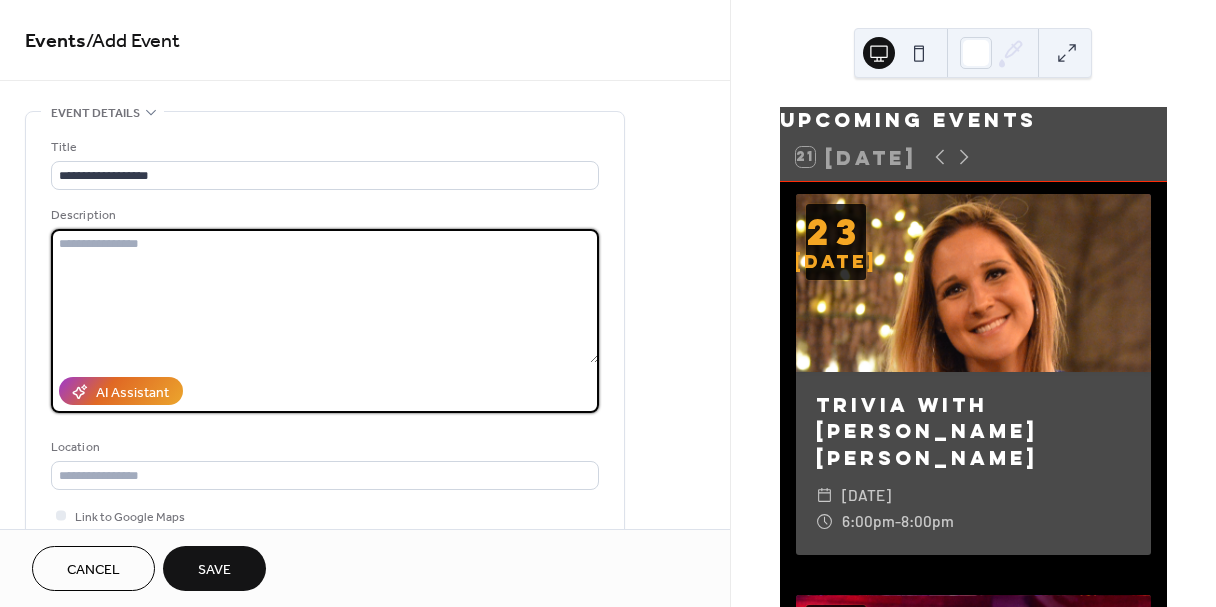 click at bounding box center [325, 296] 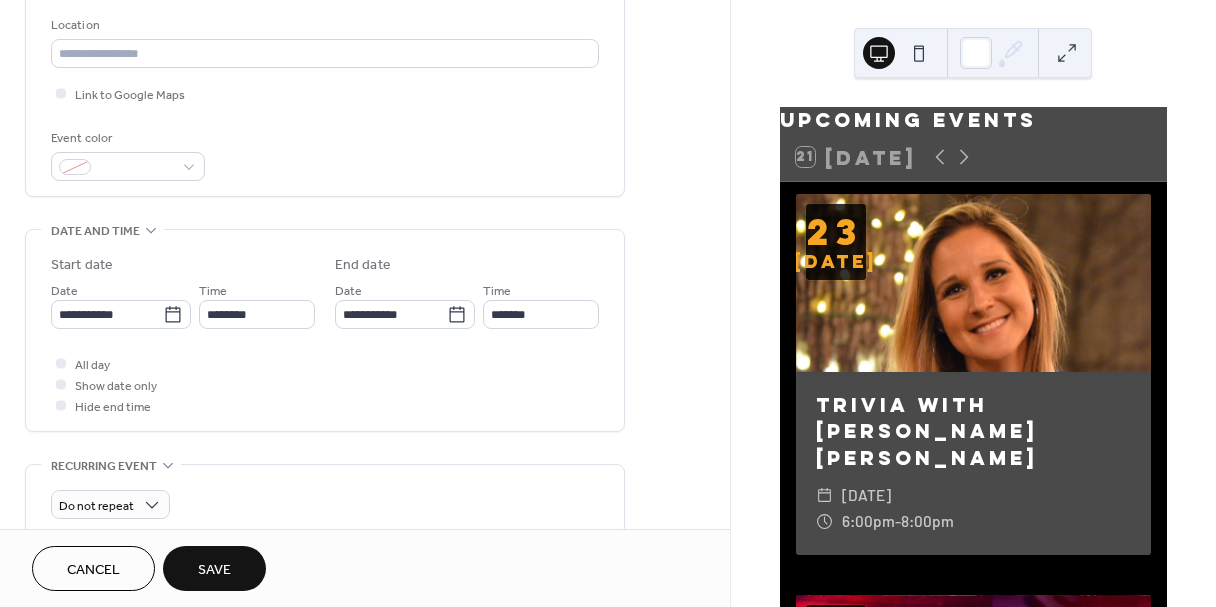 scroll, scrollTop: 423, scrollLeft: 0, axis: vertical 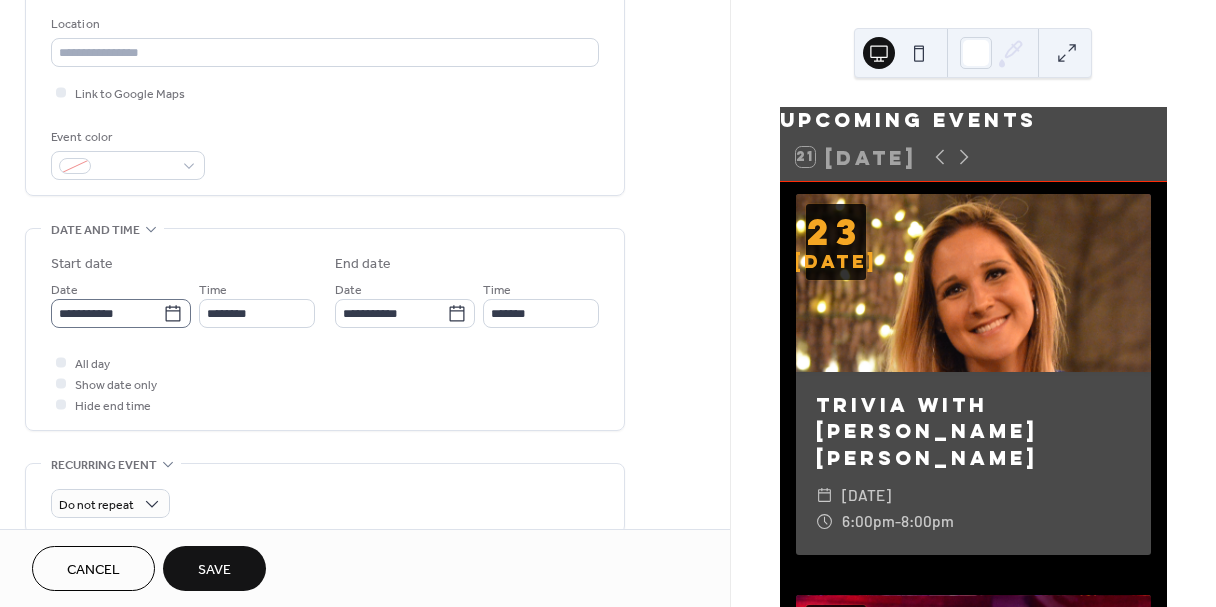 click 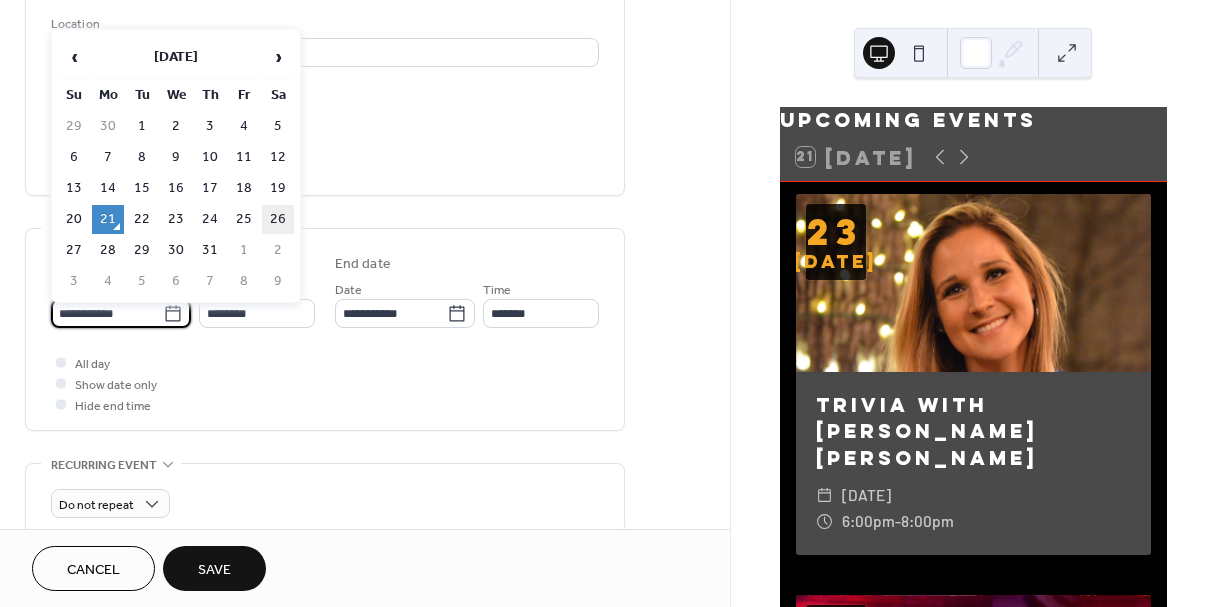 click on "26" at bounding box center (278, 219) 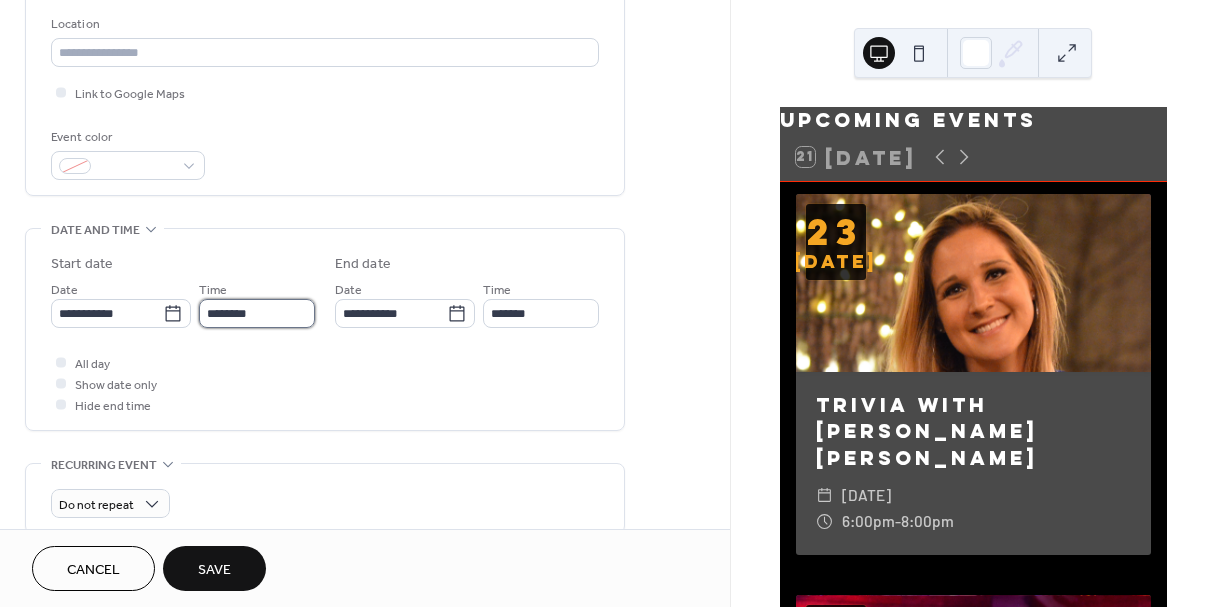 click on "********" at bounding box center [257, 313] 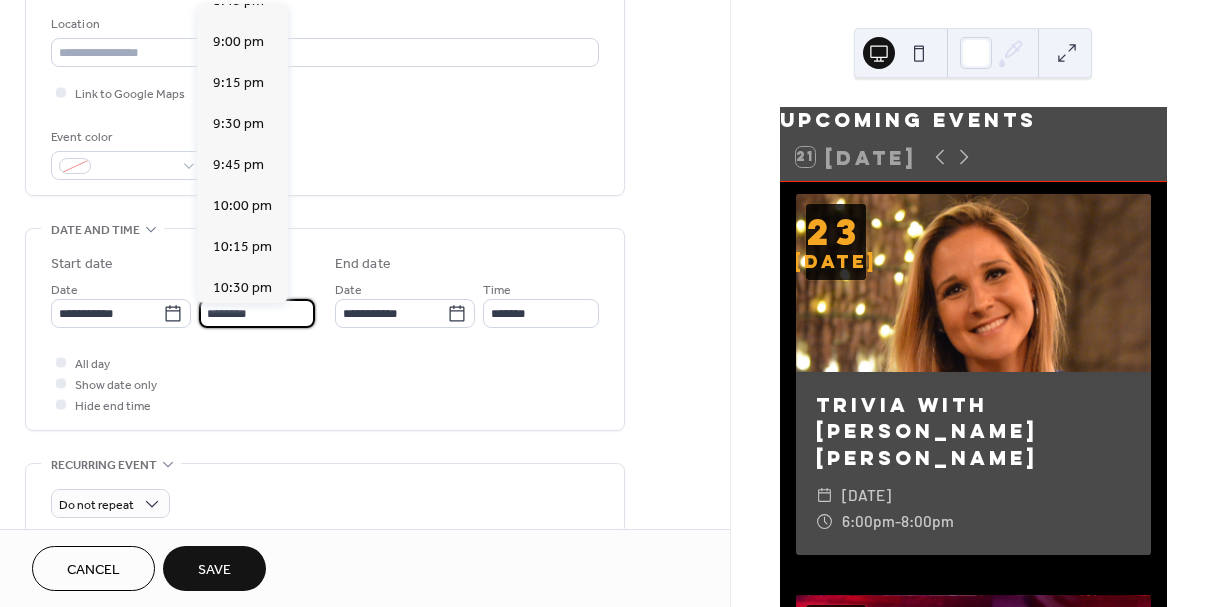 scroll, scrollTop: 3290, scrollLeft: 0, axis: vertical 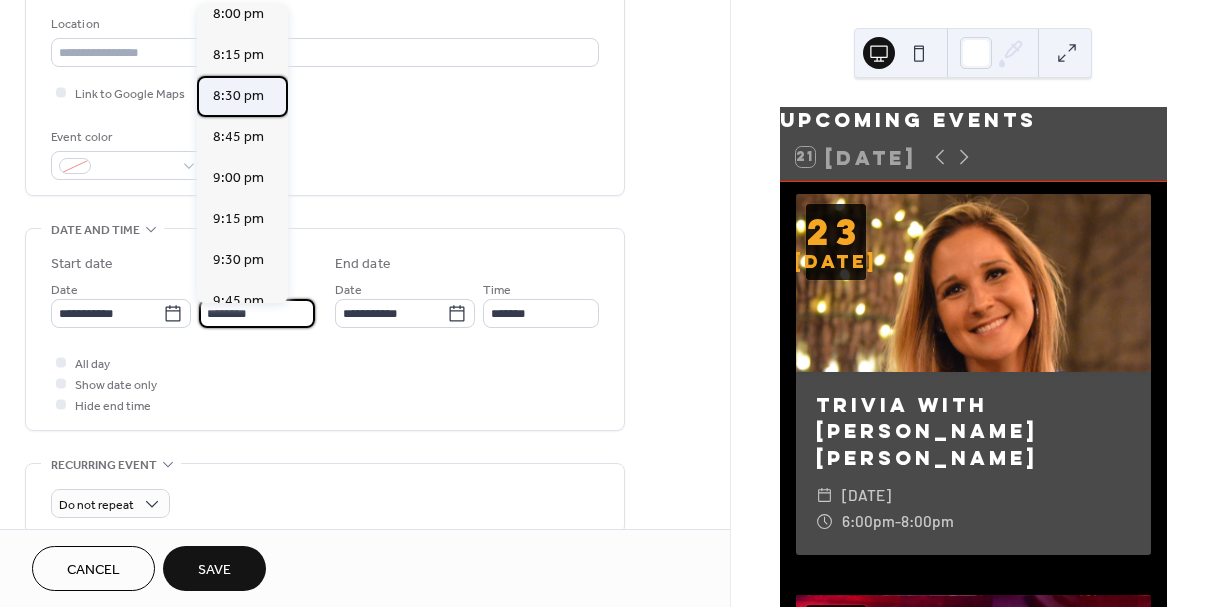 click on "8:30 pm" at bounding box center (238, 96) 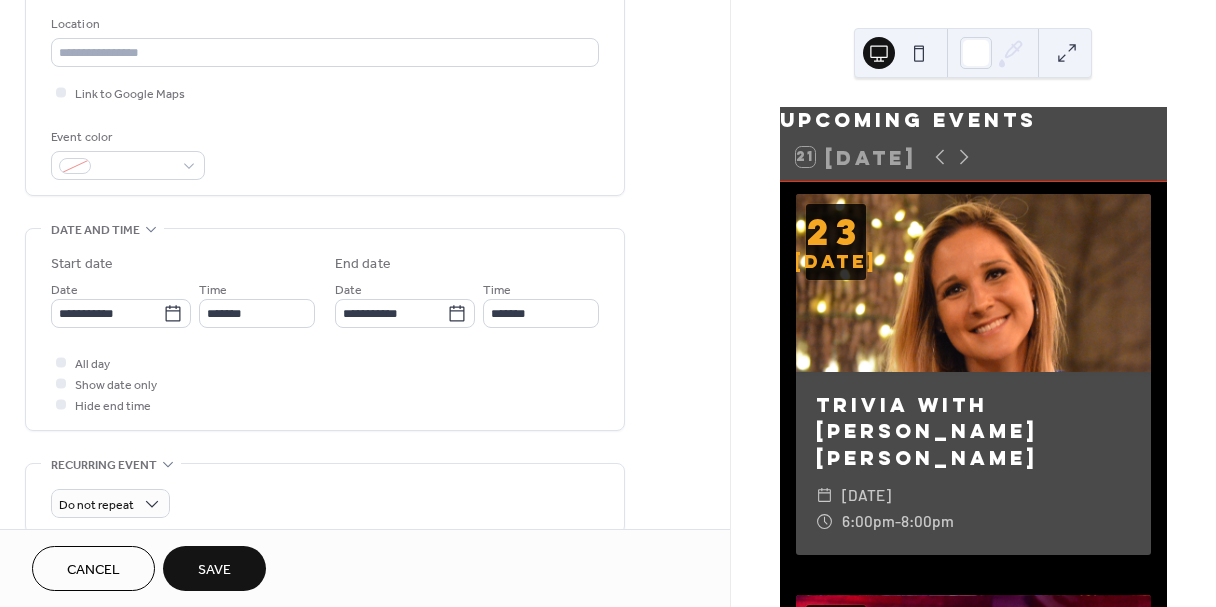 type on "*******" 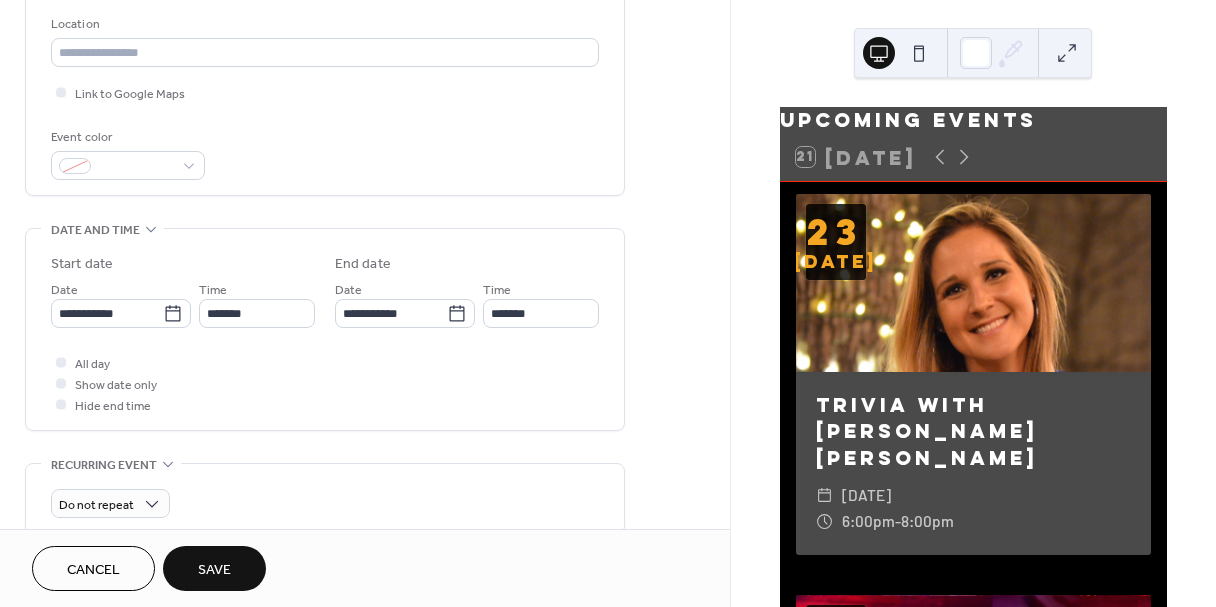 type on "*******" 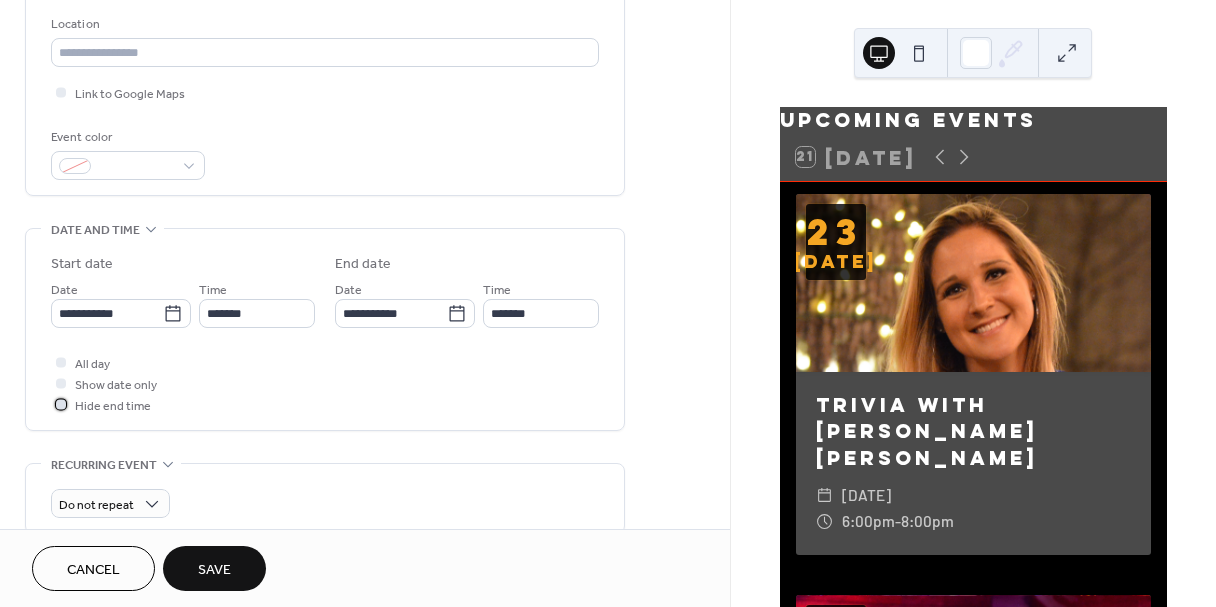 click at bounding box center (61, 404) 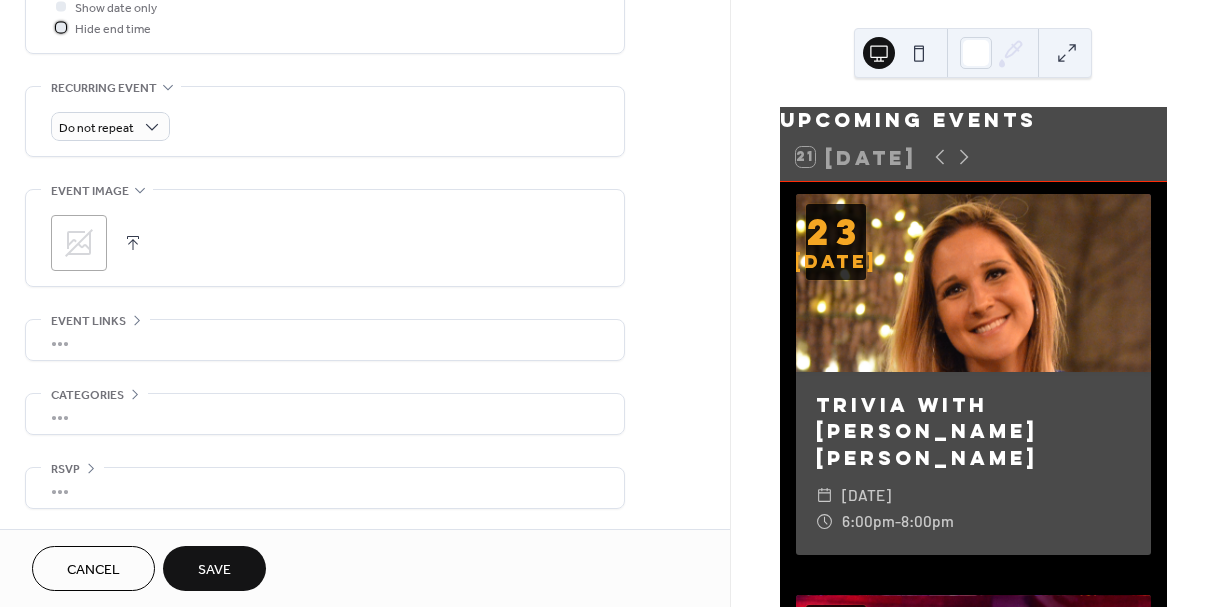 scroll, scrollTop: 806, scrollLeft: 0, axis: vertical 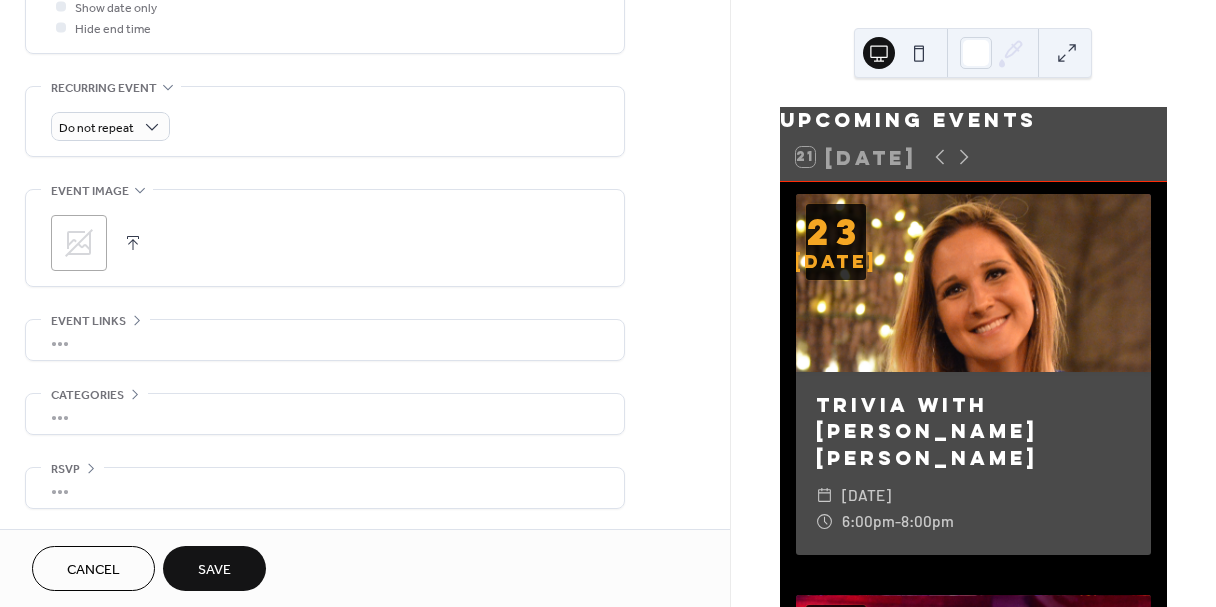 click 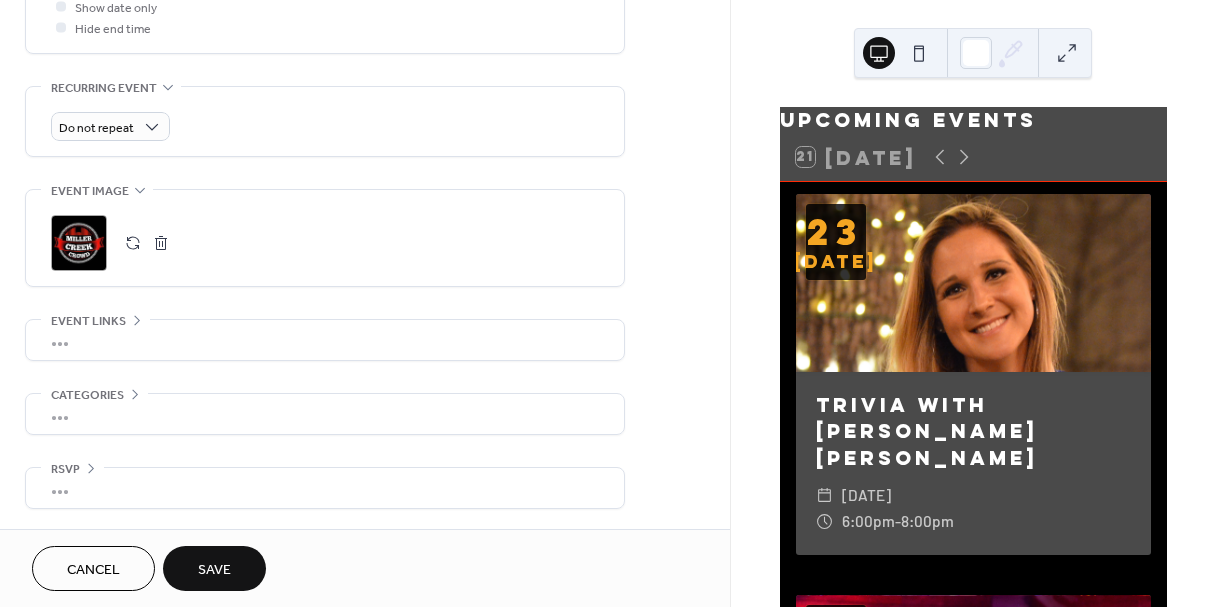 click on "Save" at bounding box center (214, 568) 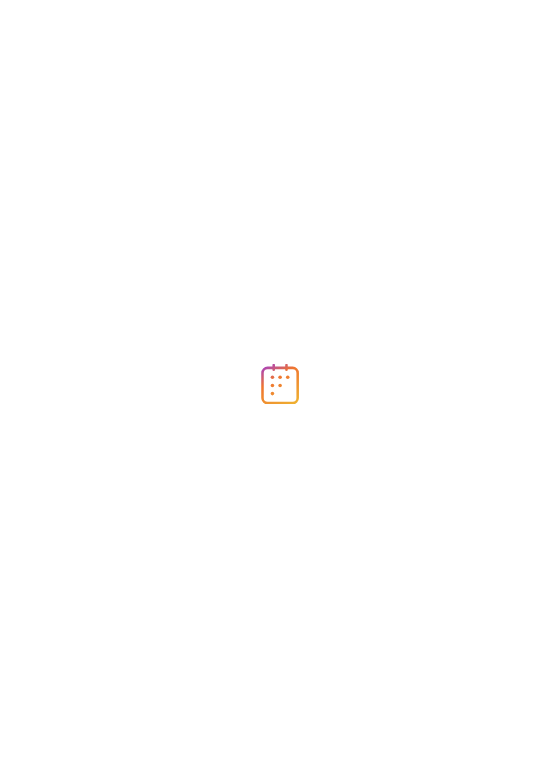 scroll, scrollTop: 0, scrollLeft: 0, axis: both 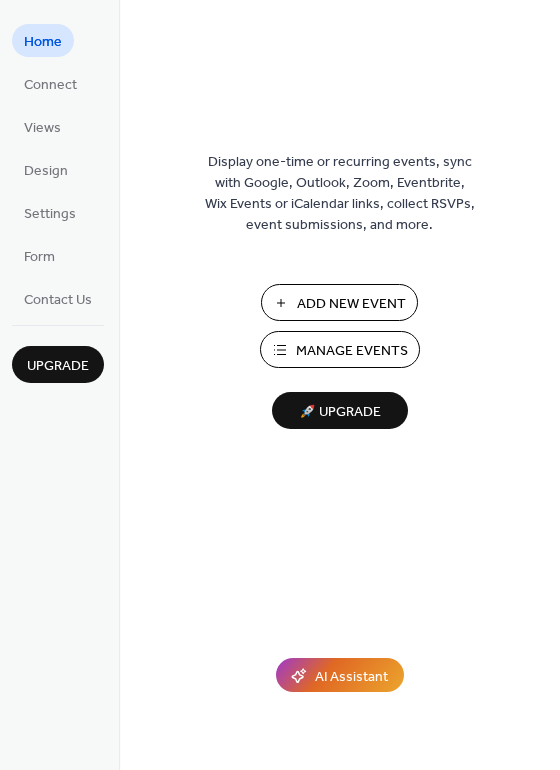 click on "Manage Events" at bounding box center [352, 351] 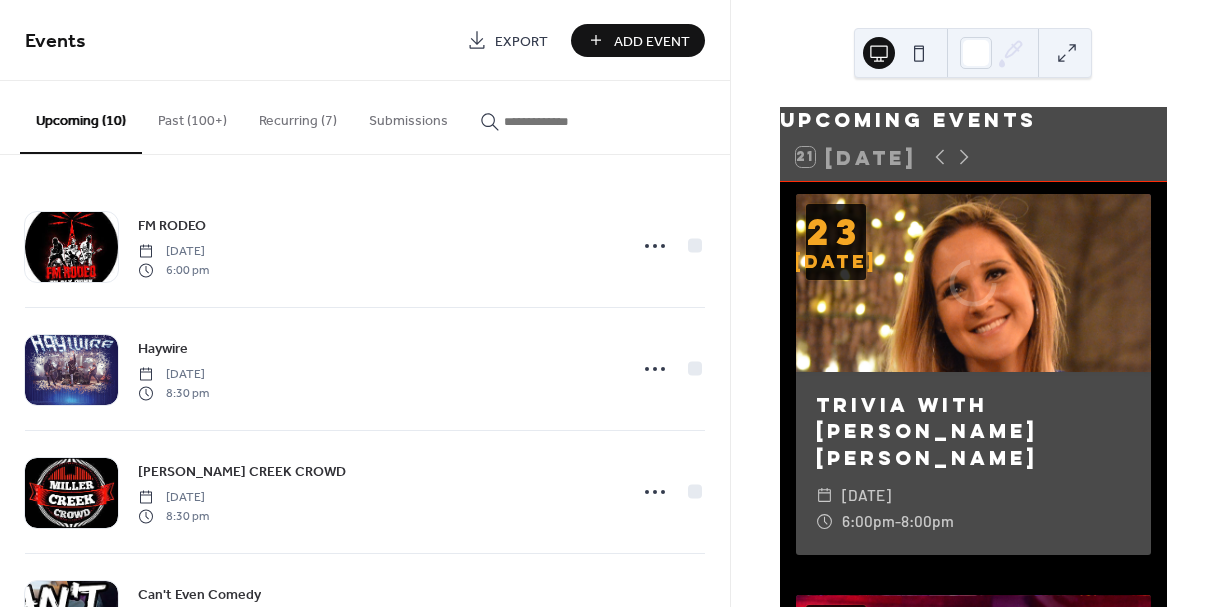 scroll, scrollTop: 0, scrollLeft: 0, axis: both 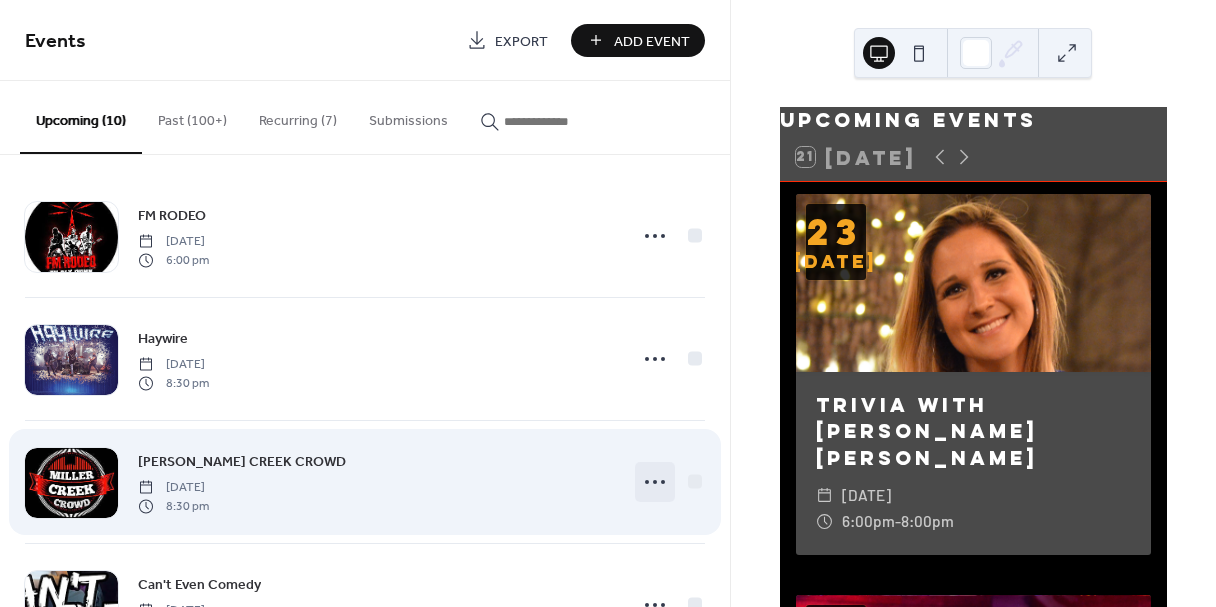 click 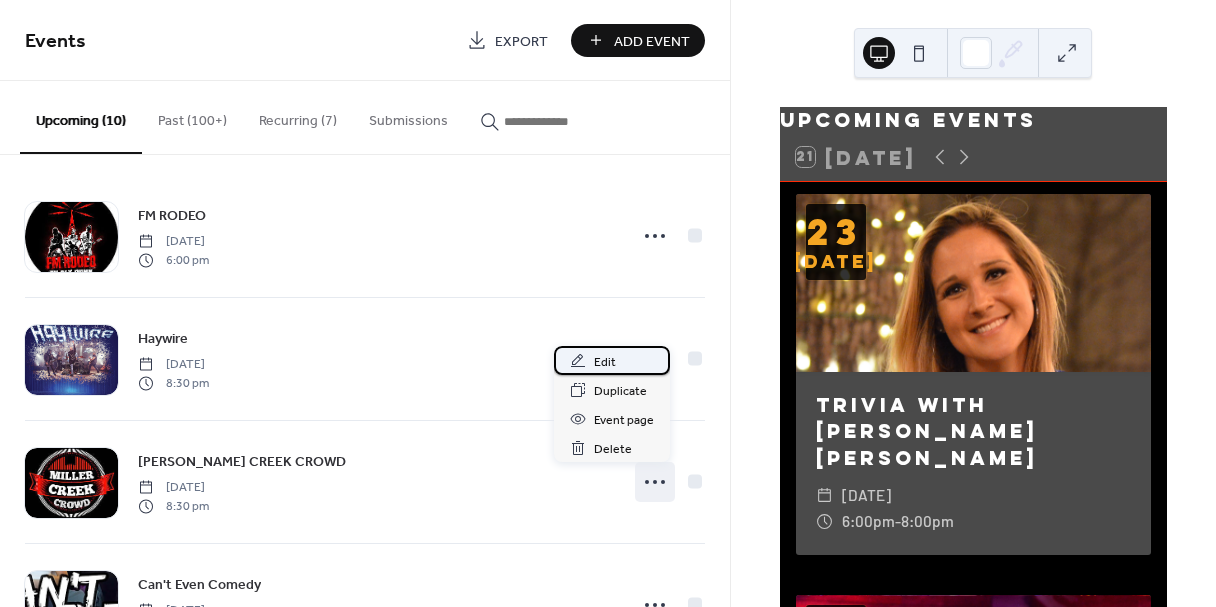 click on "Edit" at bounding box center [605, 362] 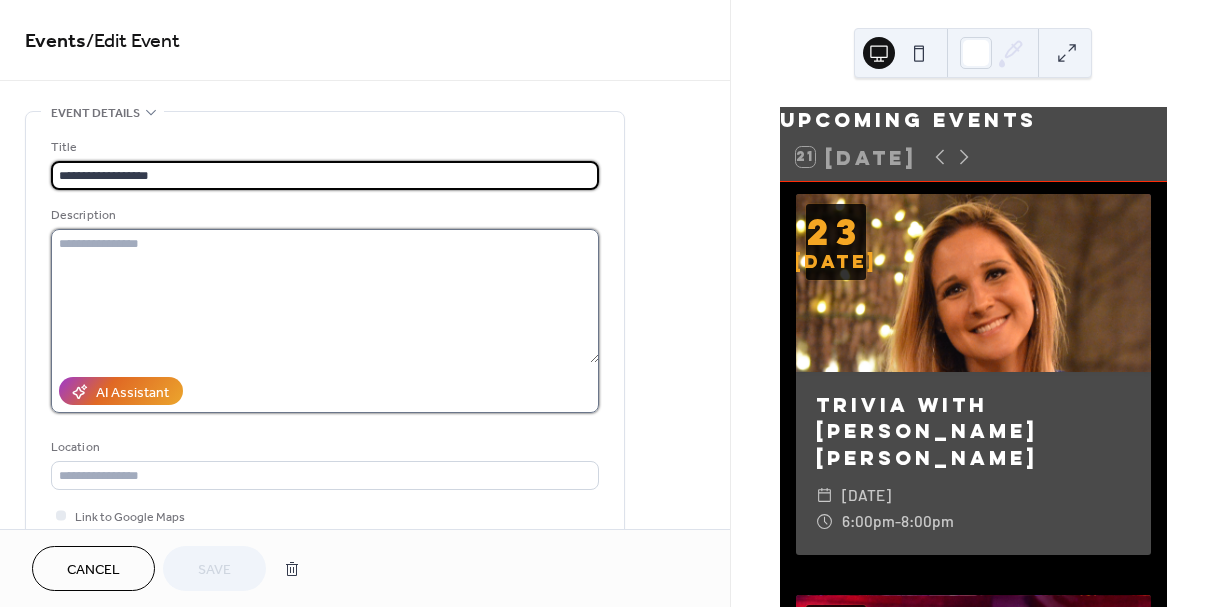 click at bounding box center (325, 296) 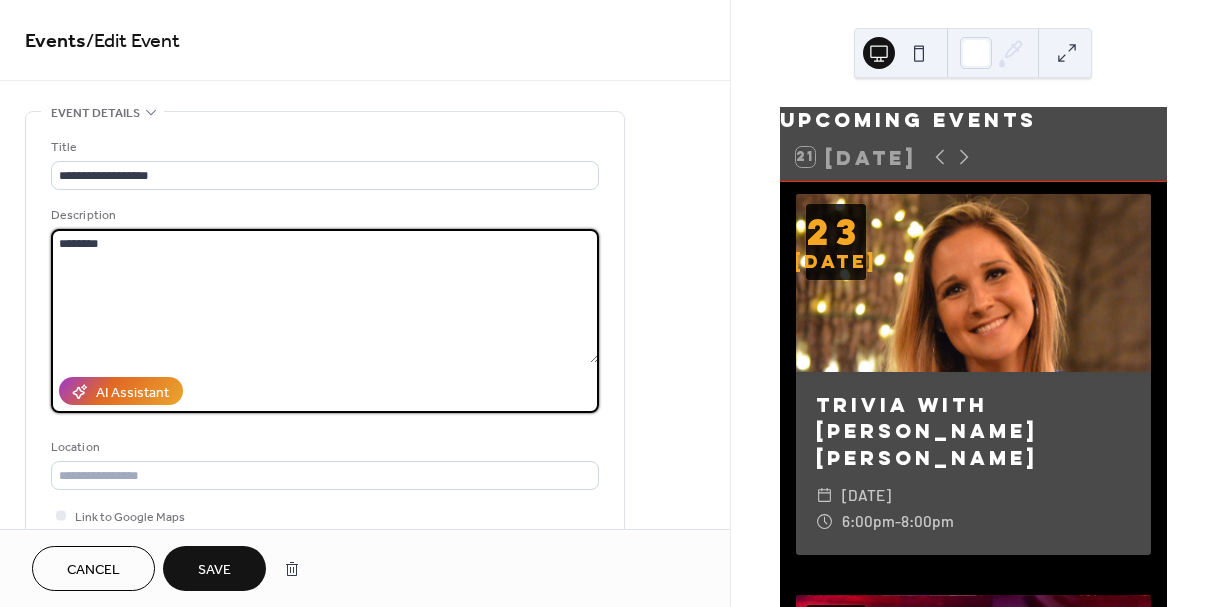 type on "********" 